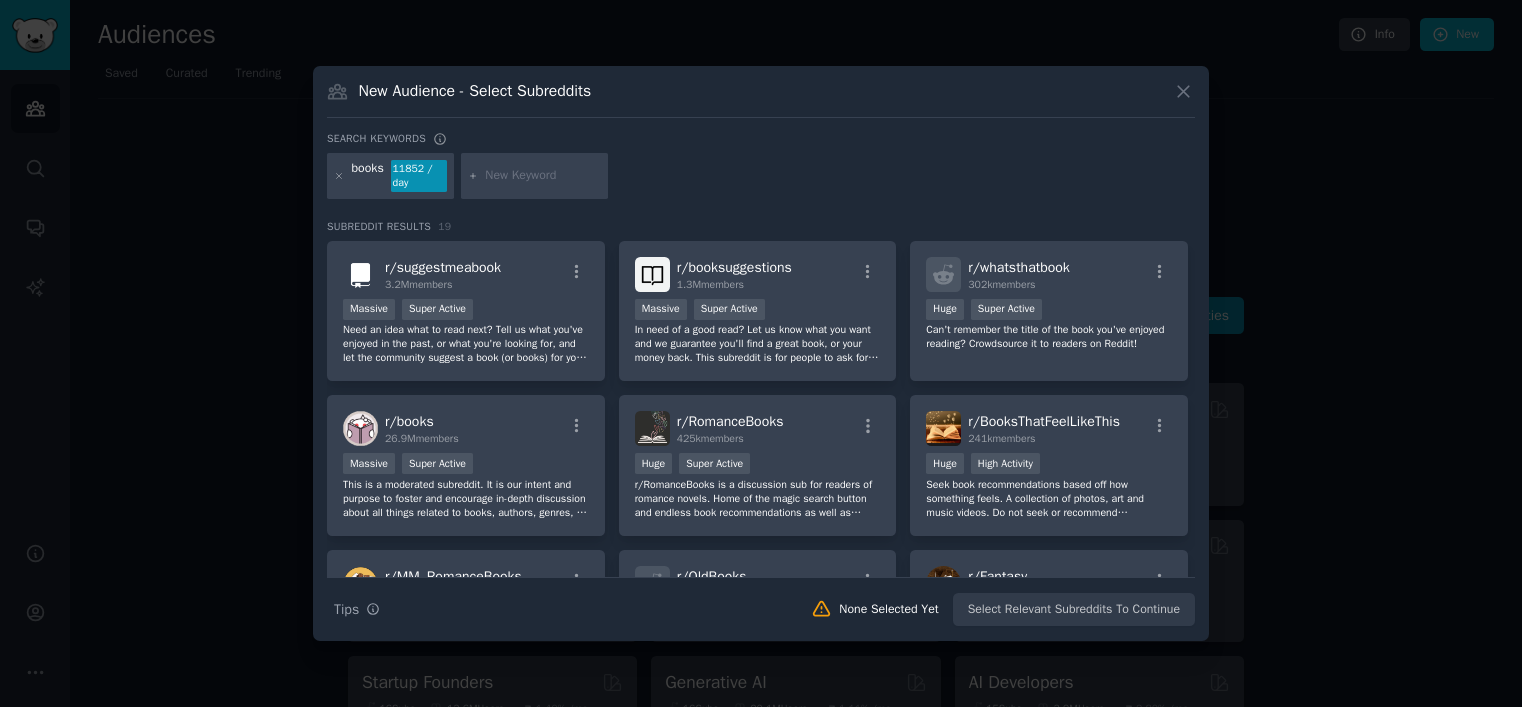 scroll, scrollTop: 0, scrollLeft: 0, axis: both 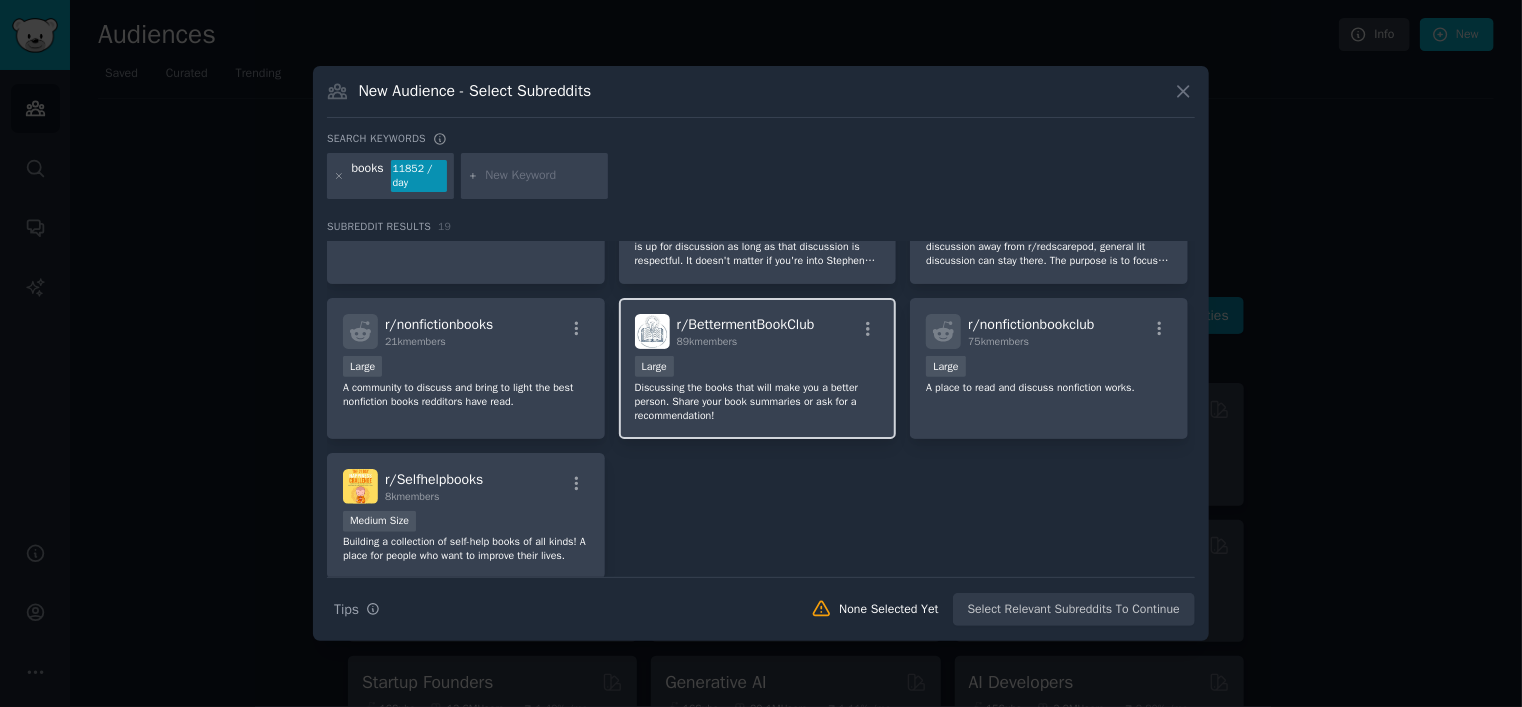 type 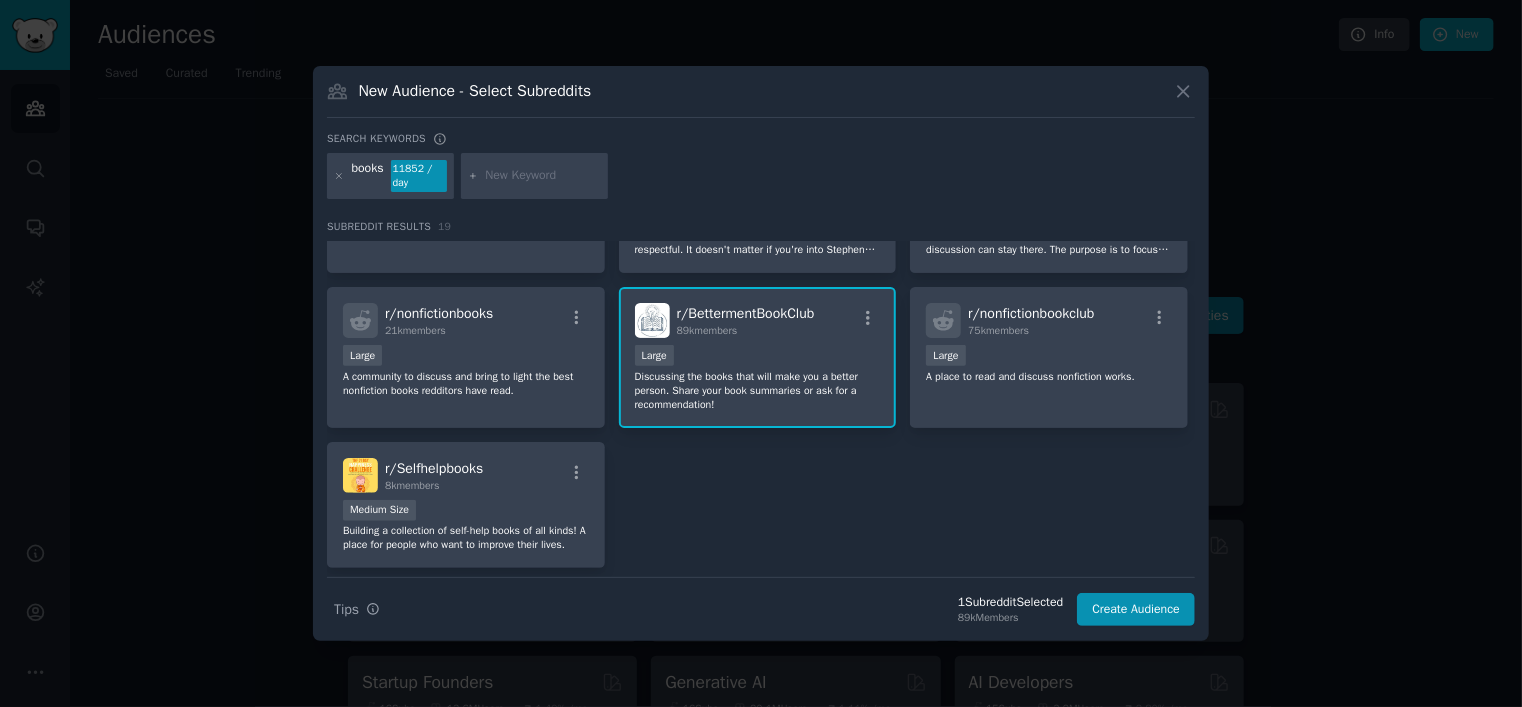 scroll, scrollTop: 781, scrollLeft: 0, axis: vertical 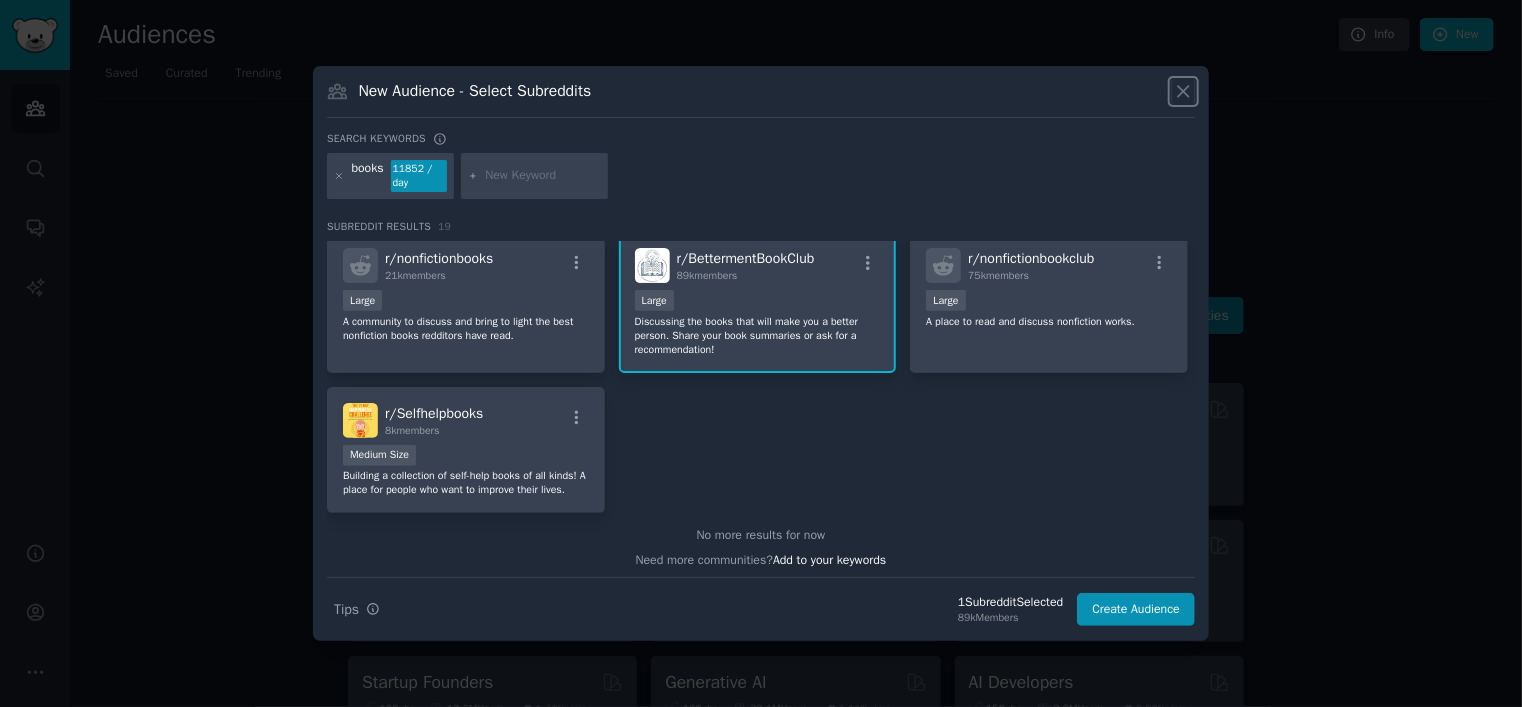 type 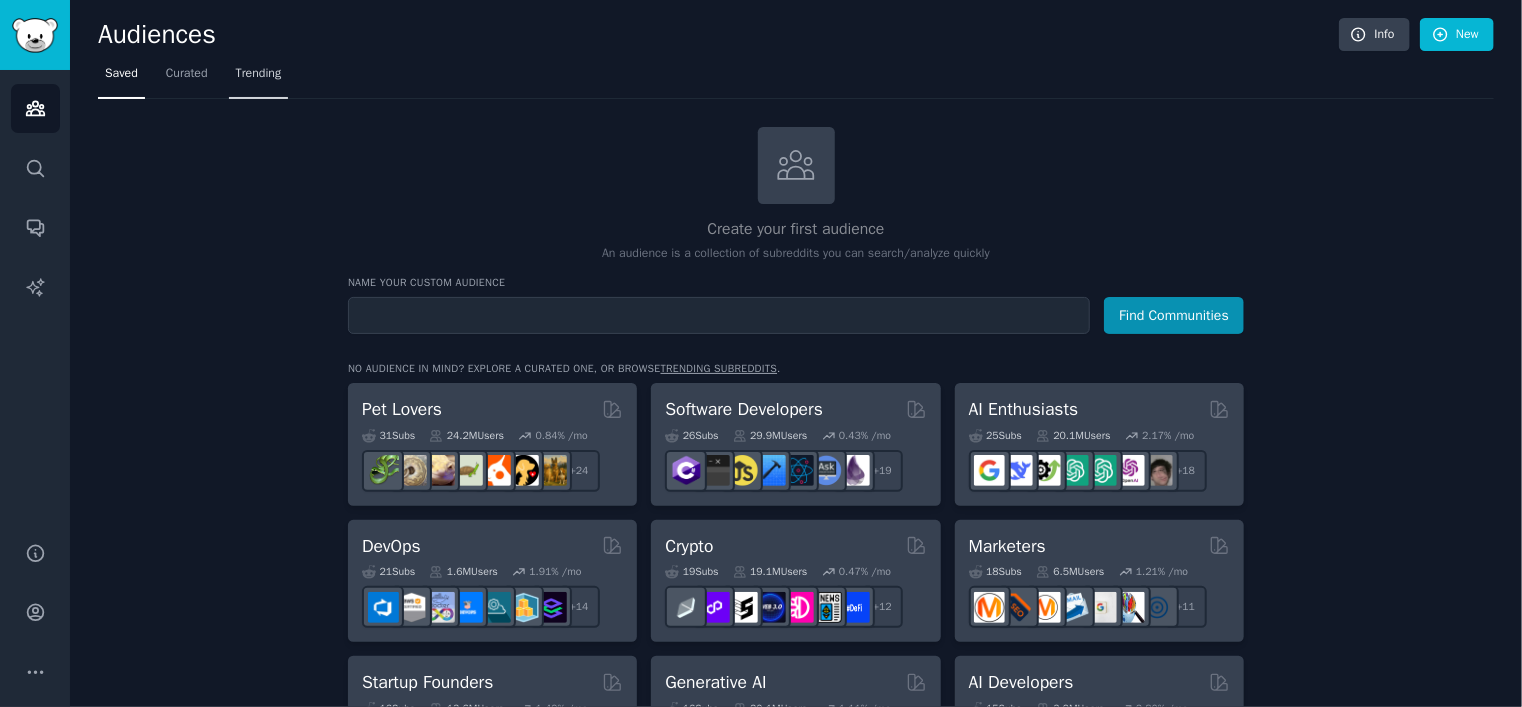 click on "Trending" at bounding box center [259, 74] 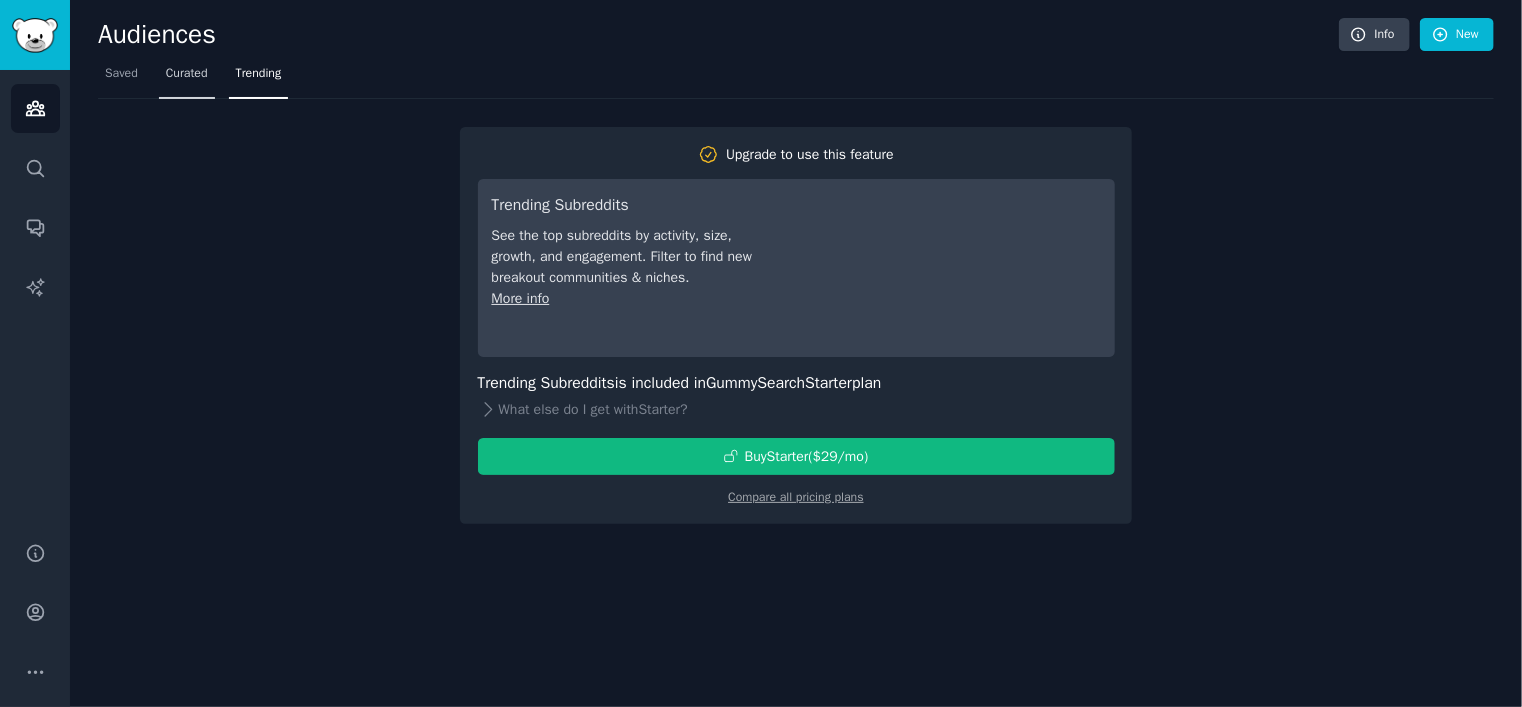 click on "Curated" at bounding box center [187, 74] 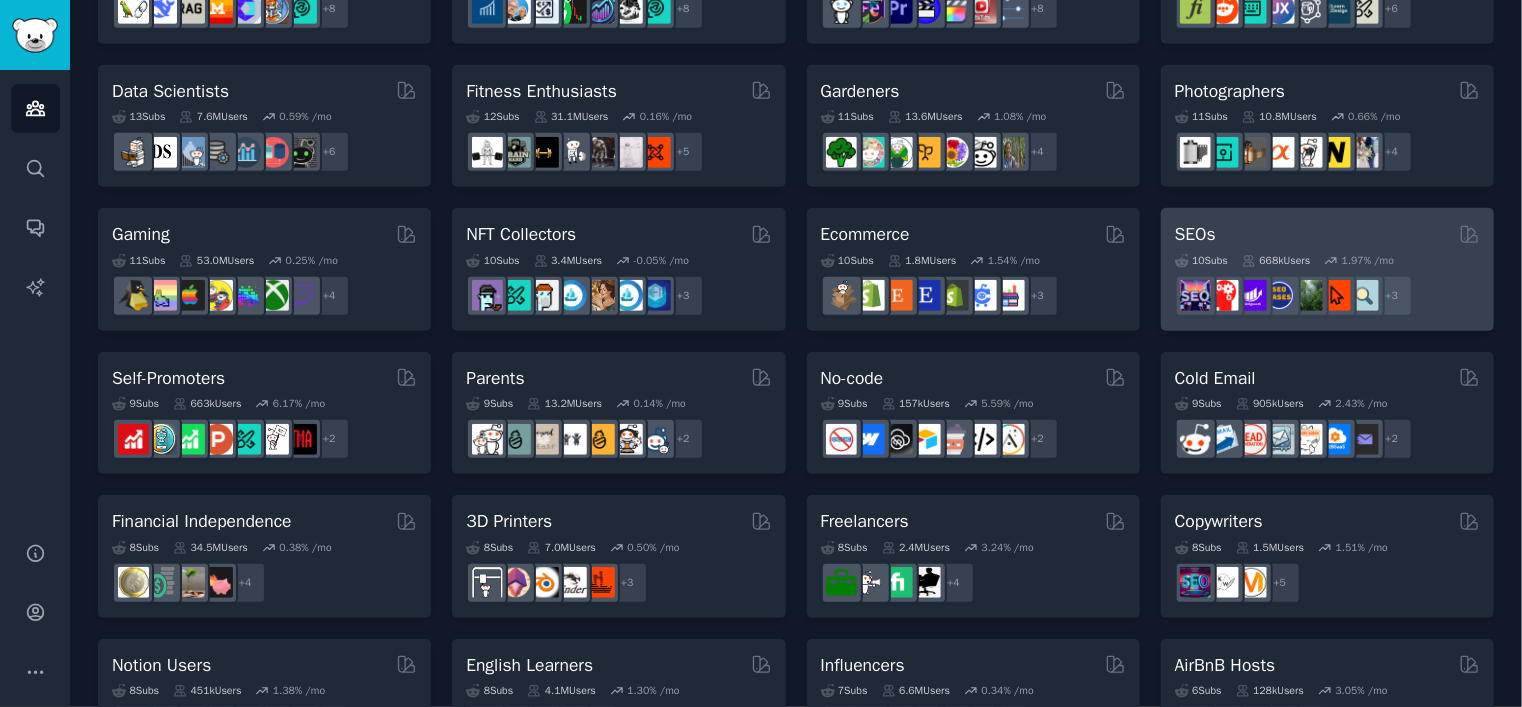 scroll, scrollTop: 533, scrollLeft: 0, axis: vertical 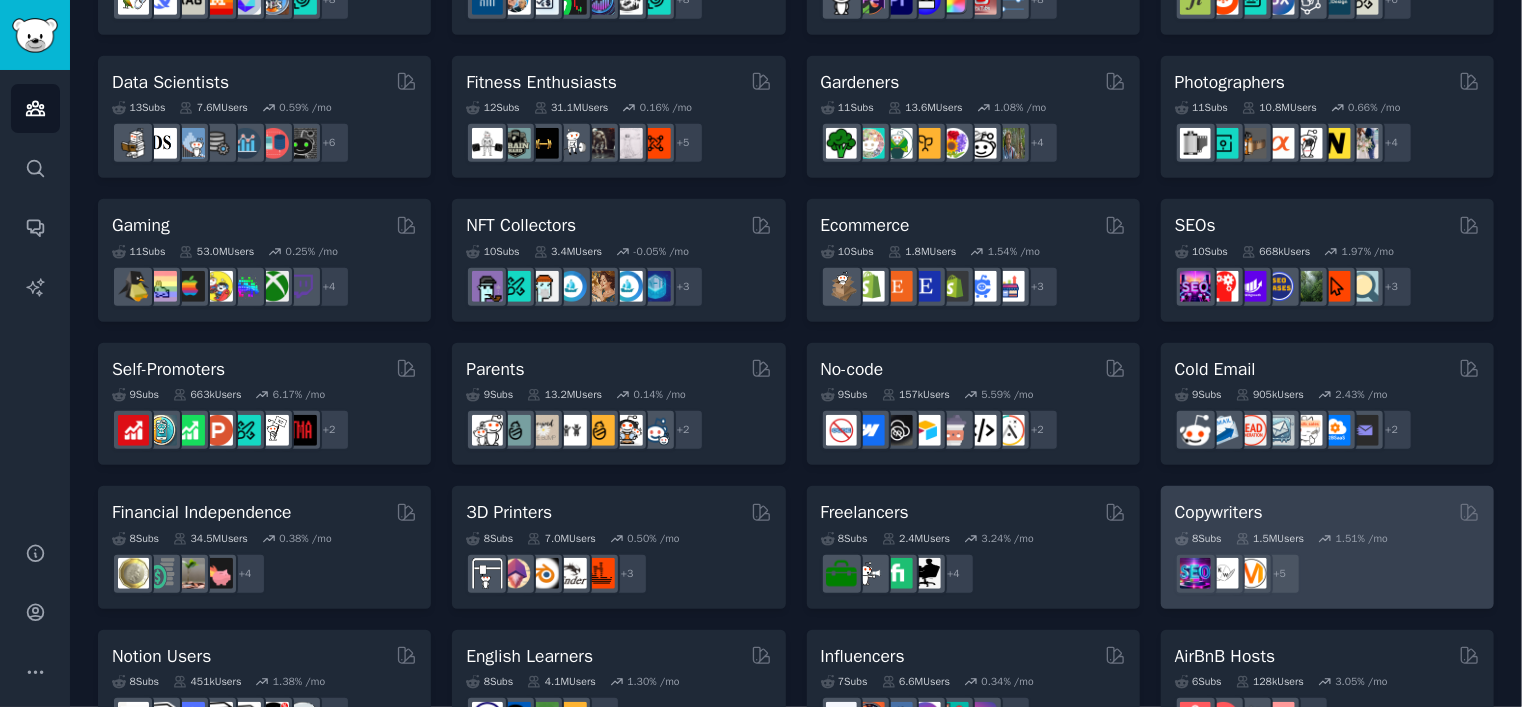 click on "Copywriters" at bounding box center [1219, 512] 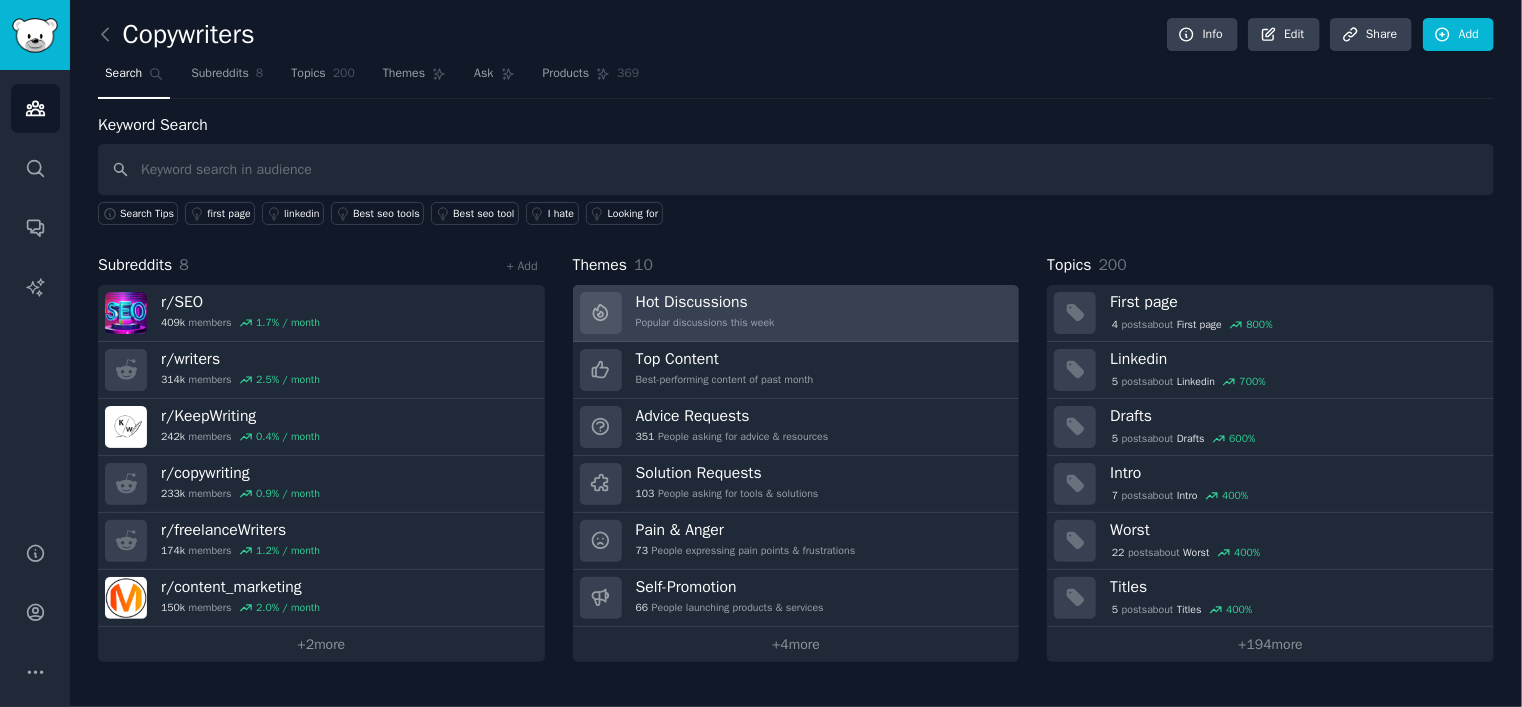 click on "Hot Discussions" at bounding box center (705, 302) 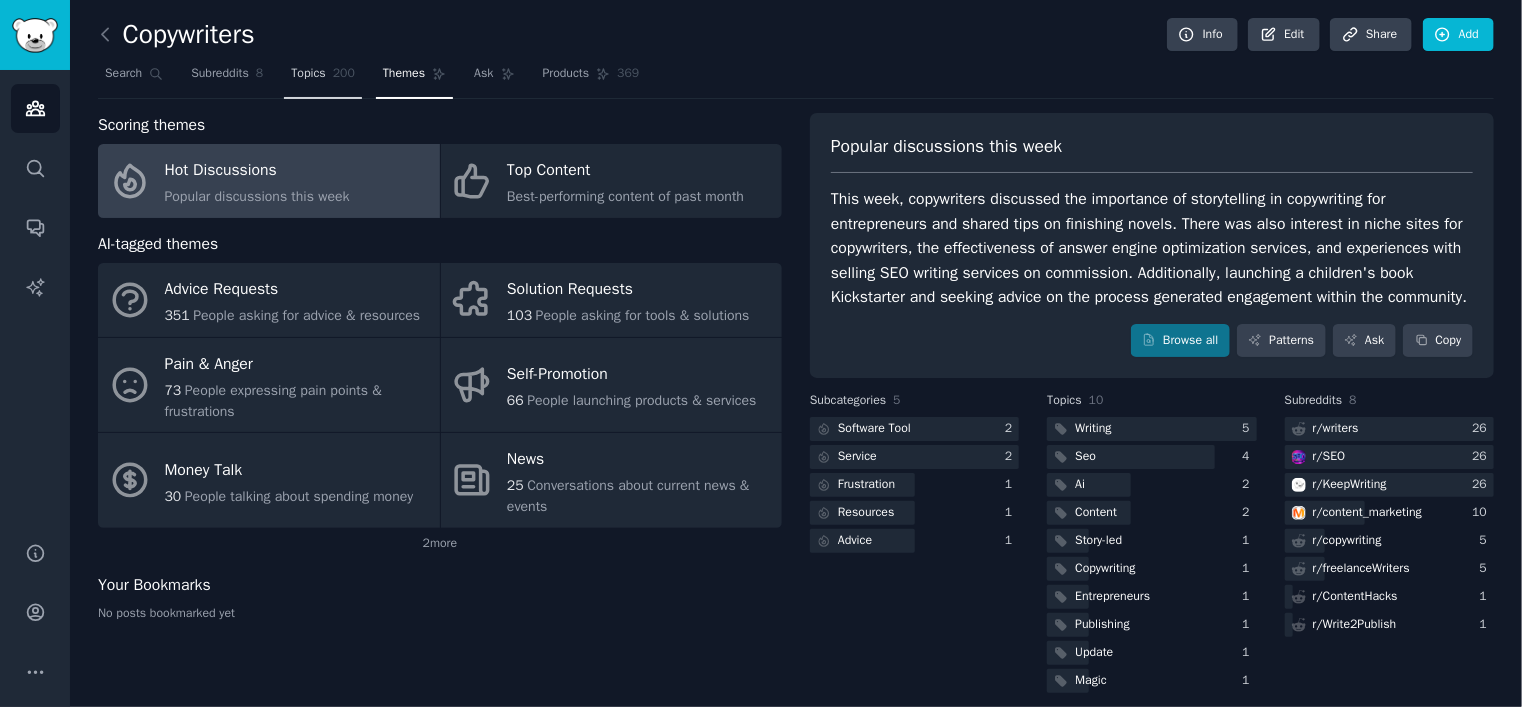 click on "Topics" at bounding box center [308, 74] 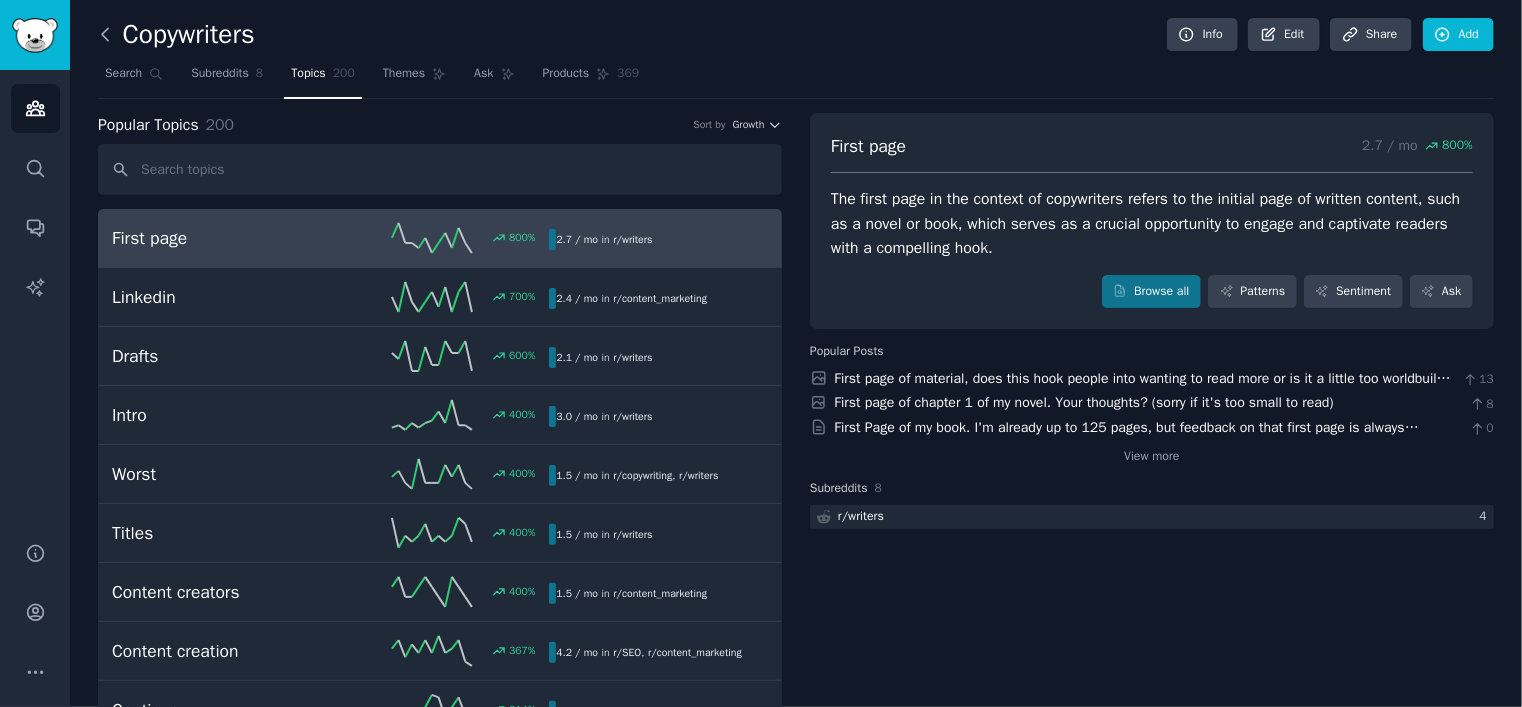 click 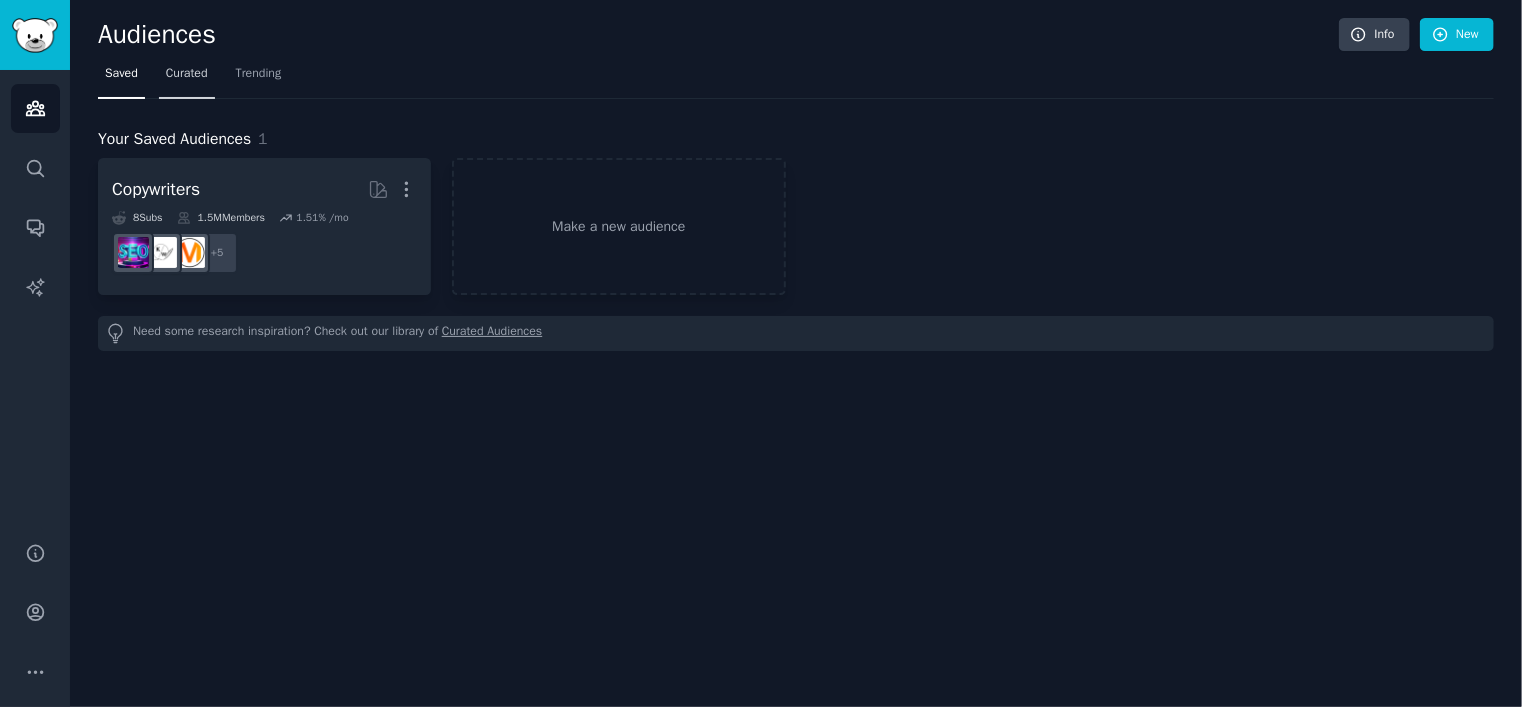 click on "Curated" at bounding box center (187, 74) 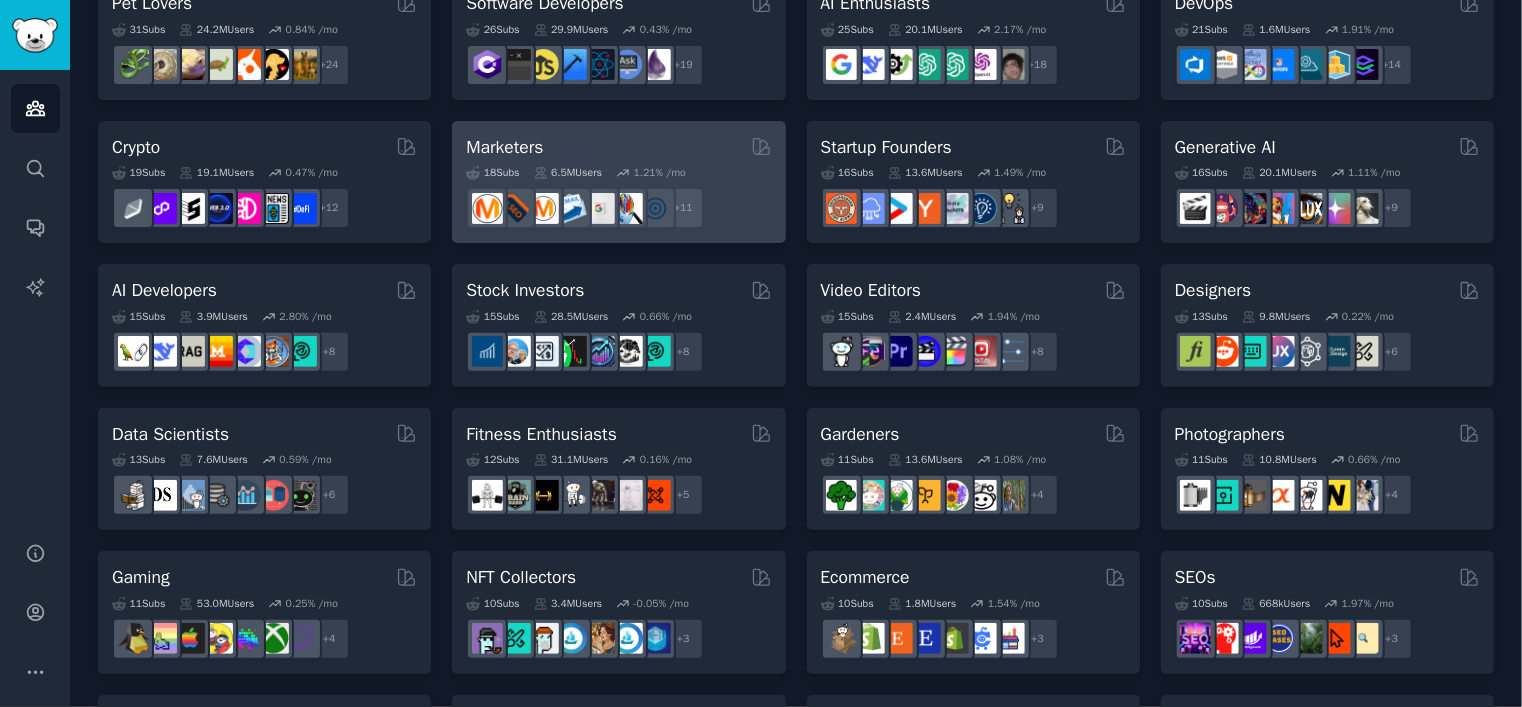 scroll, scrollTop: 0, scrollLeft: 0, axis: both 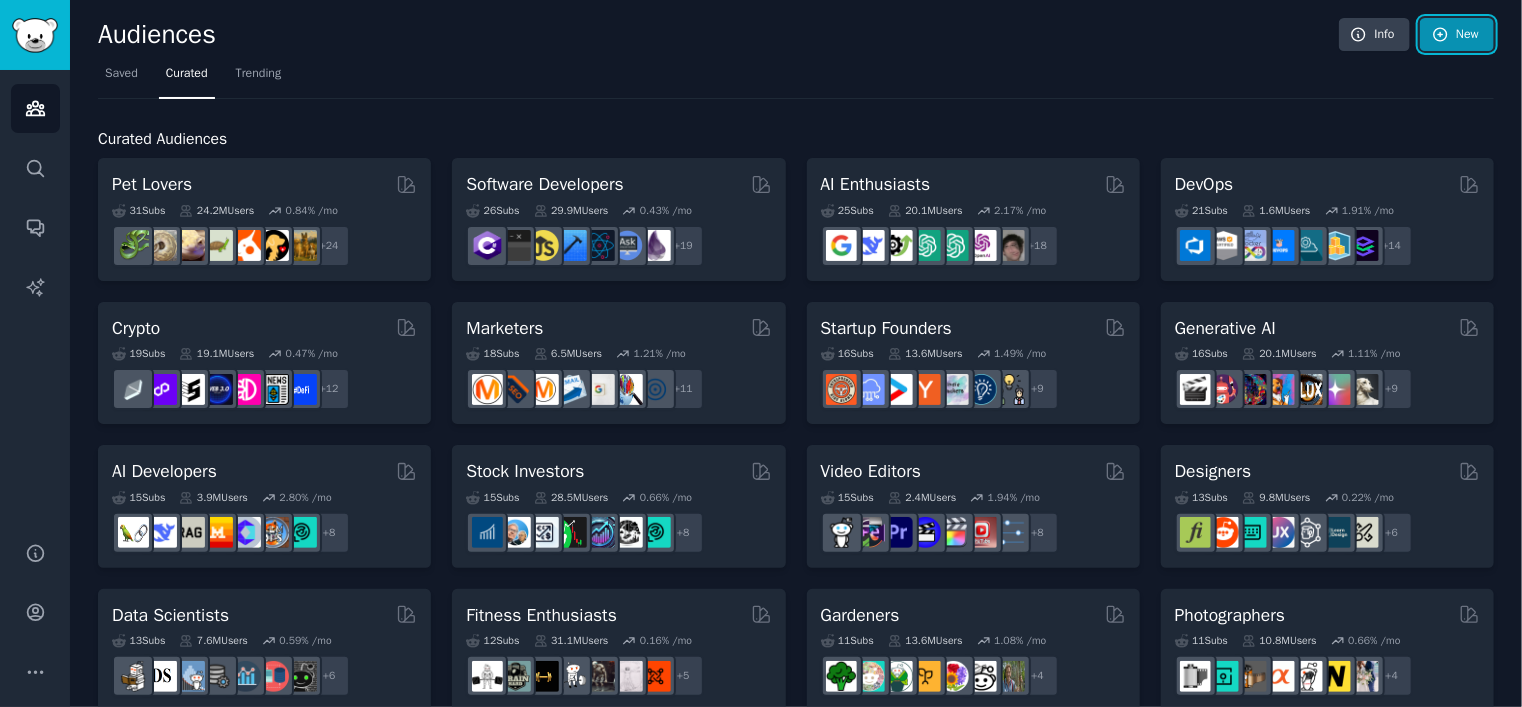 click 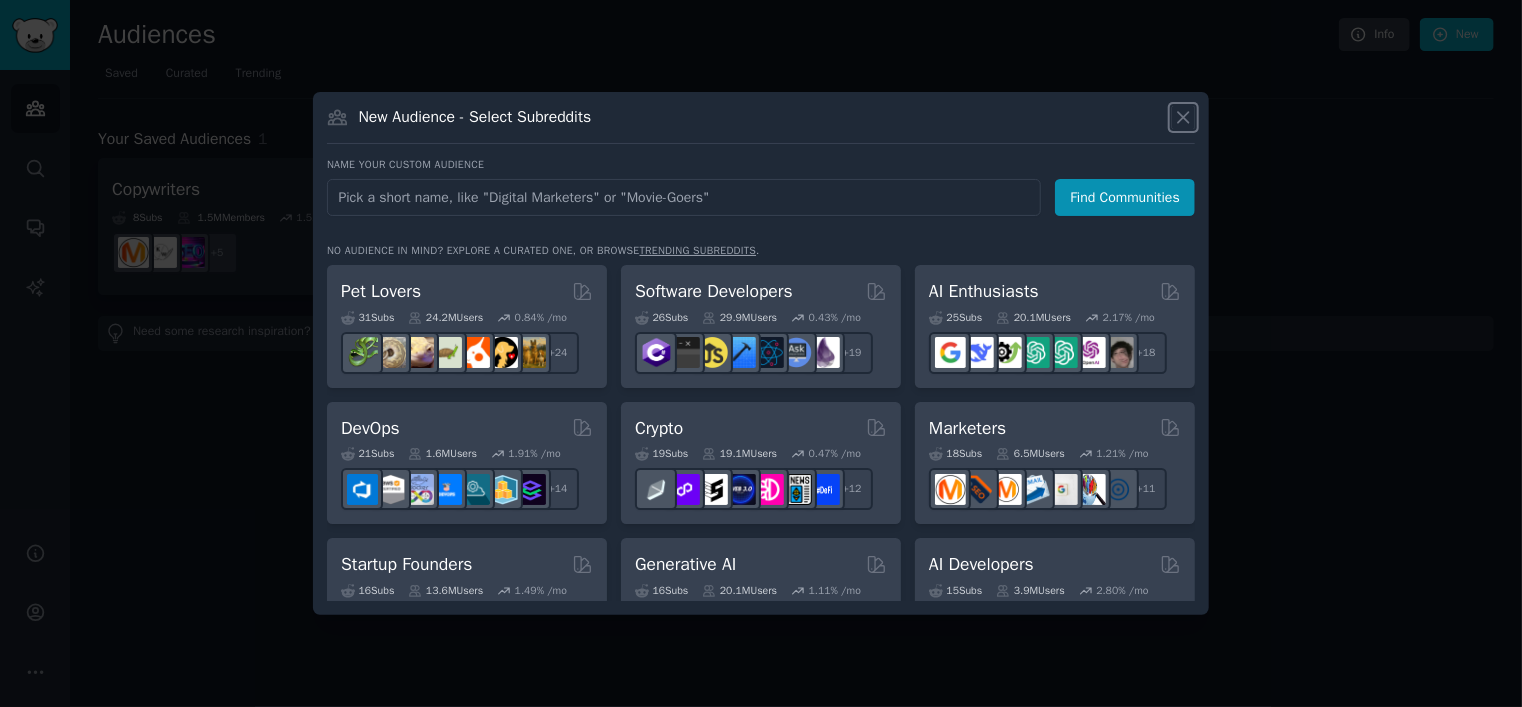 click 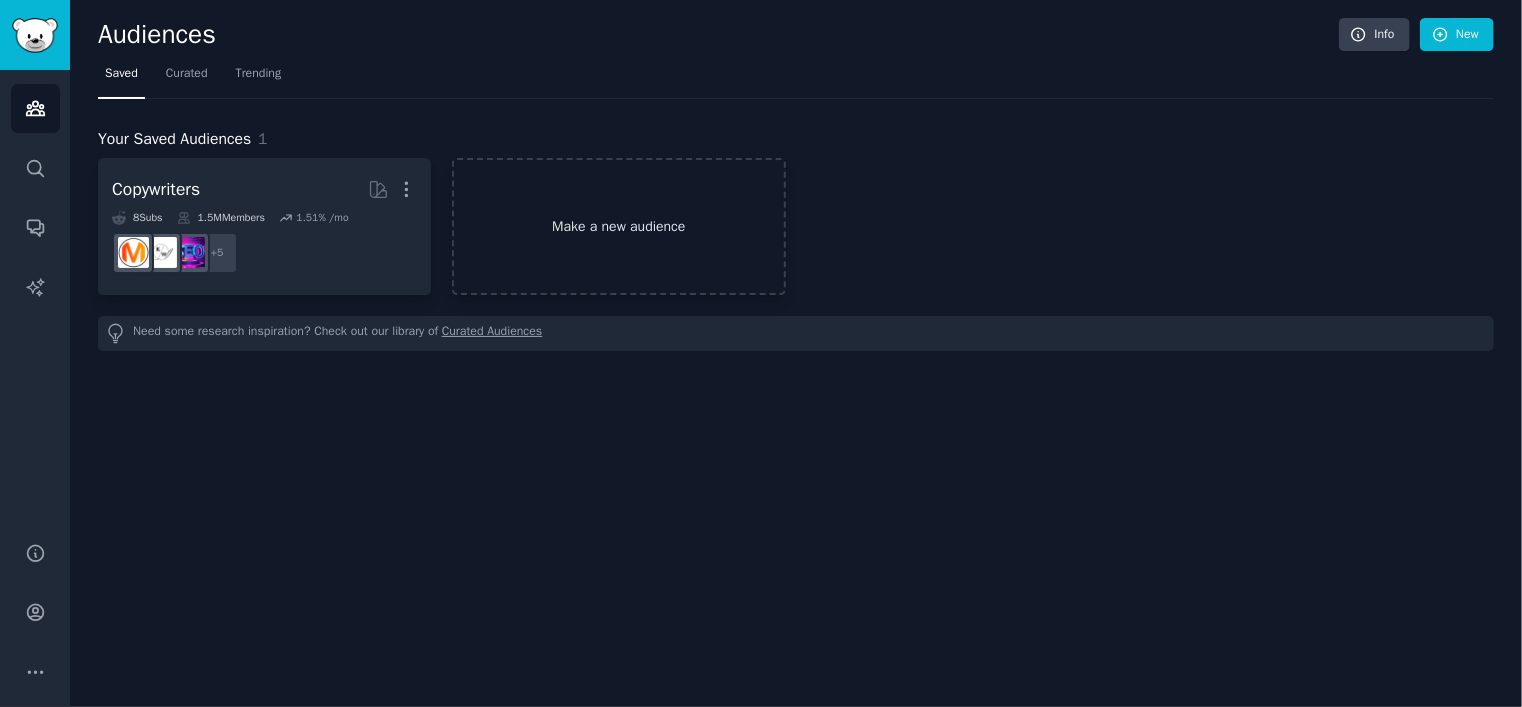 click on "Make a new audience" at bounding box center (618, 226) 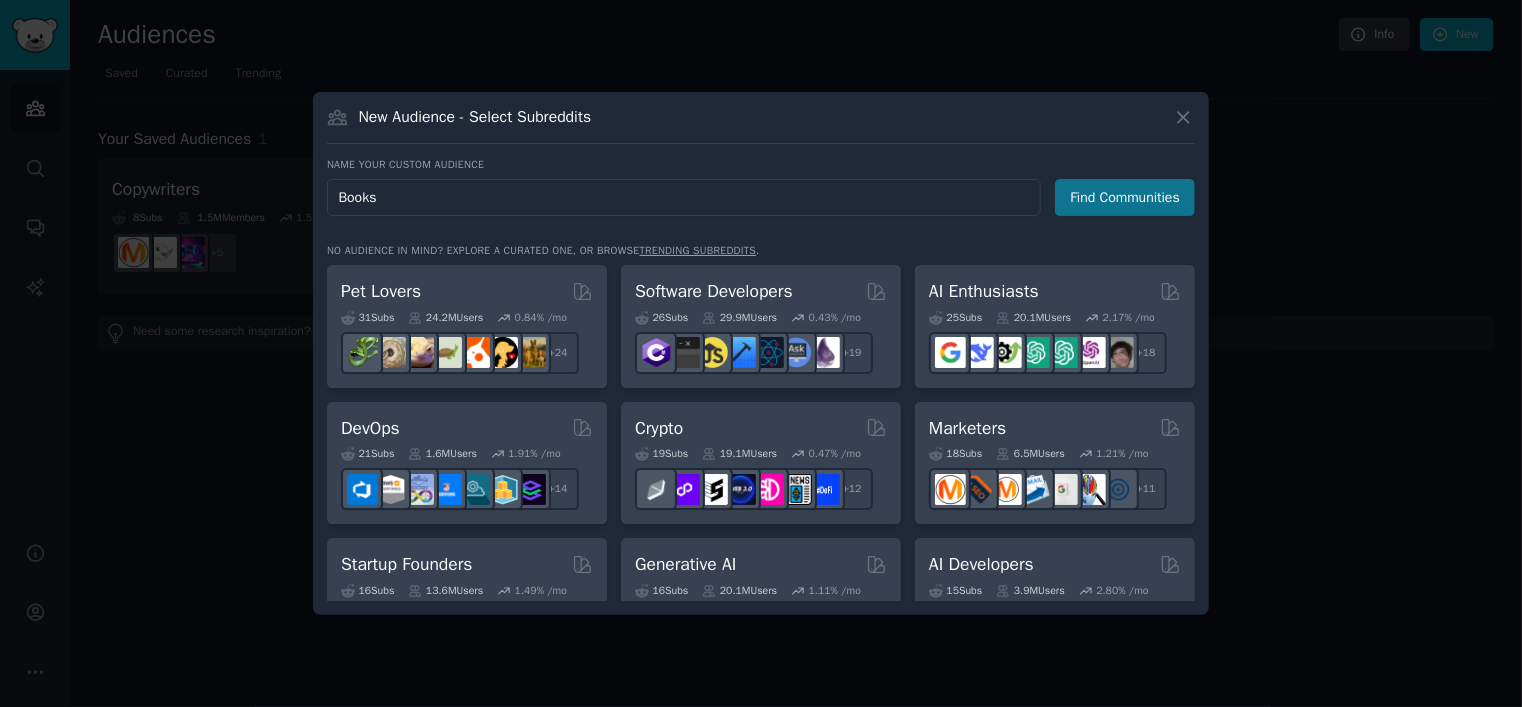 type on "Books" 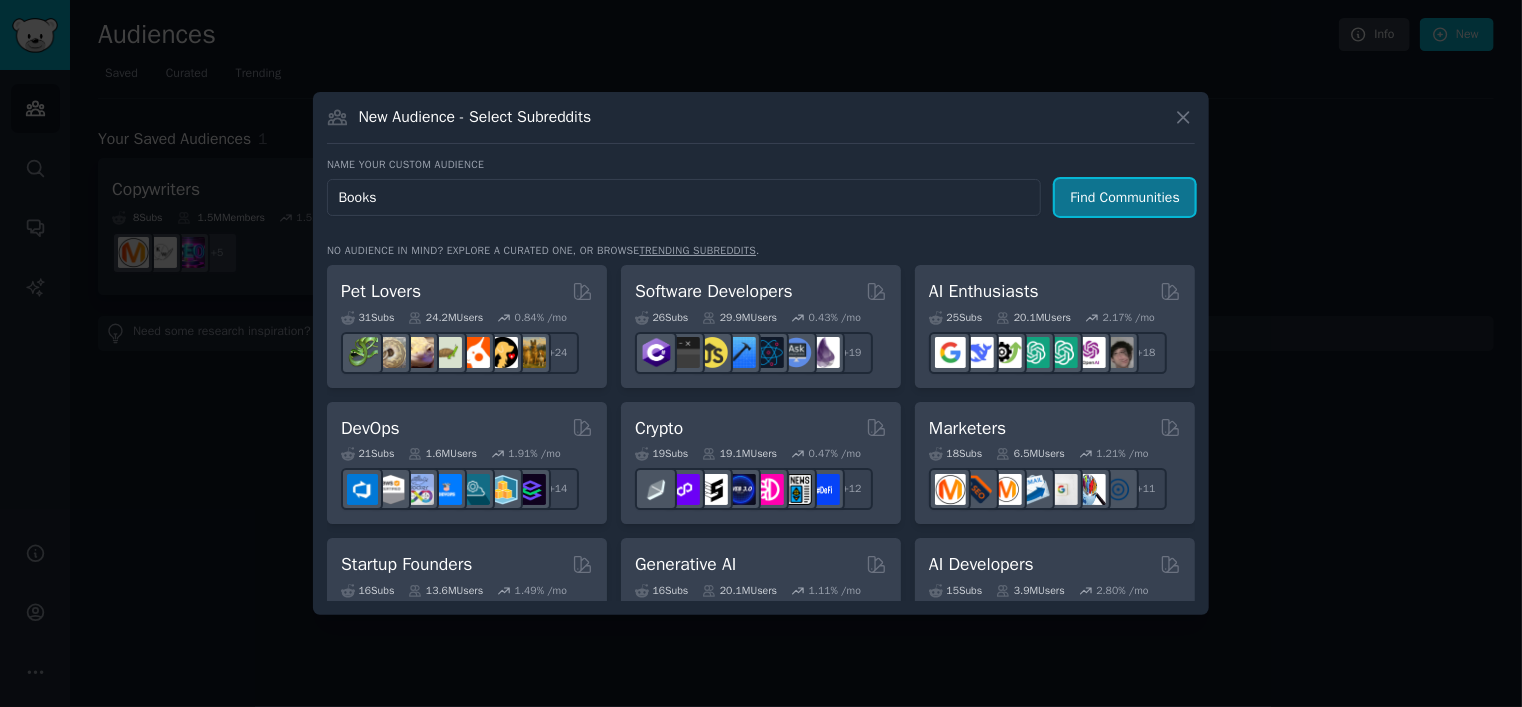 click on "Find Communities" at bounding box center [1125, 197] 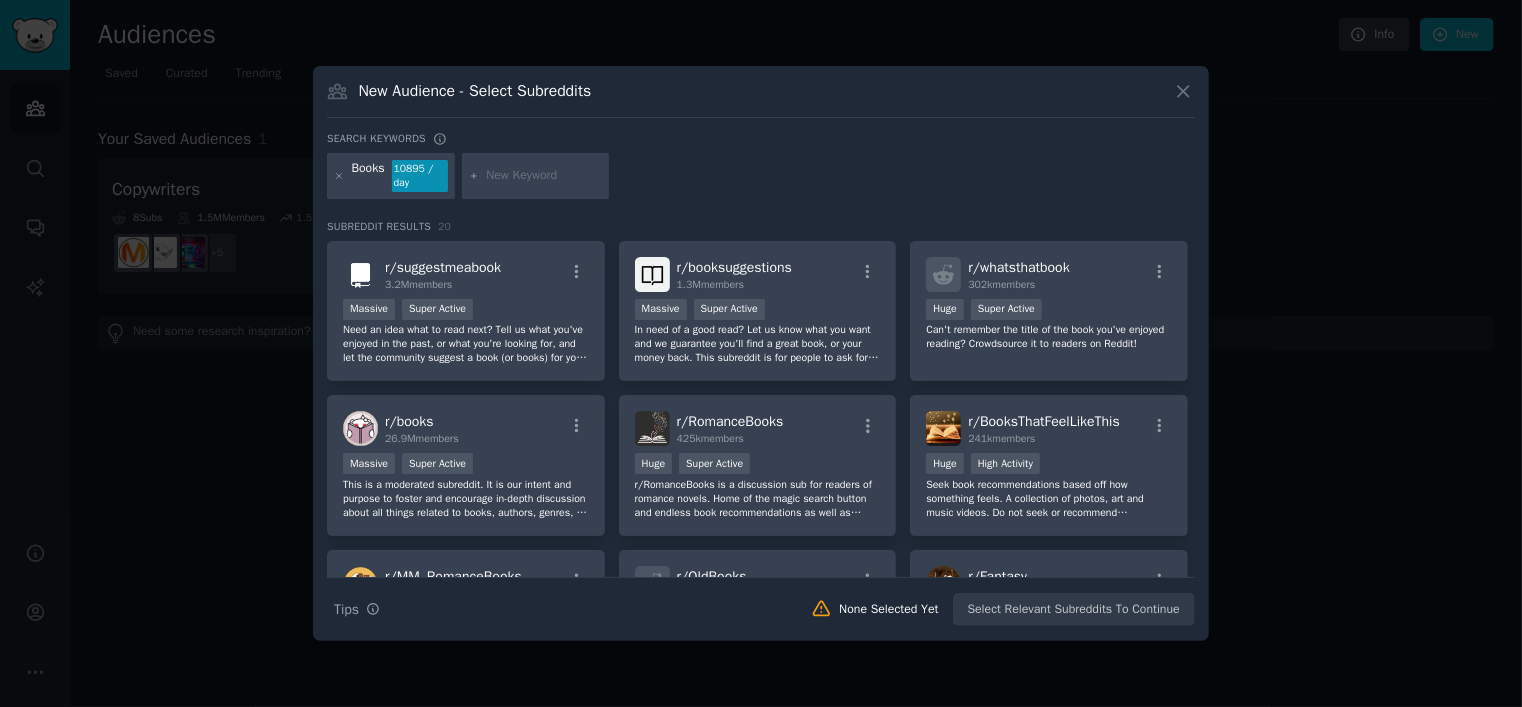 click on "New Audience - Select Subreddits" at bounding box center (761, 99) 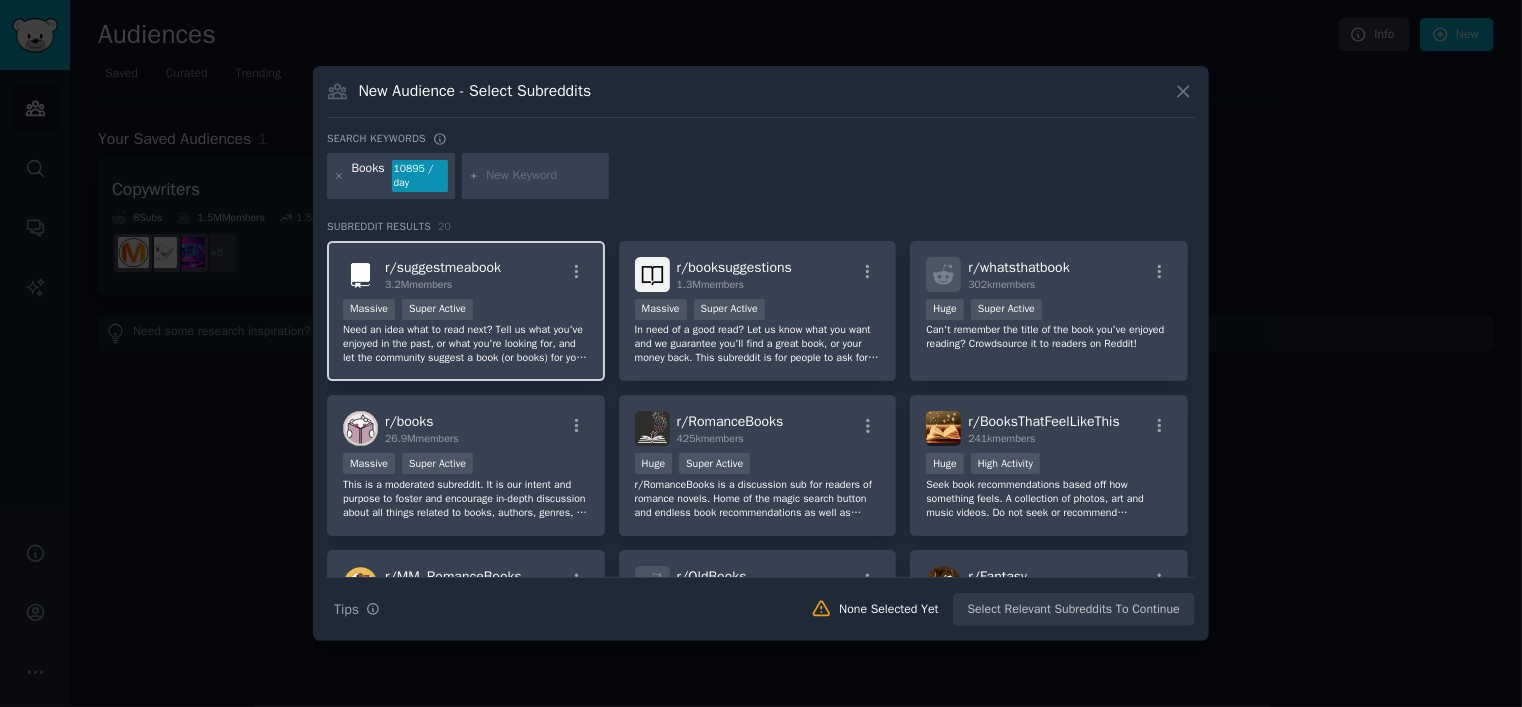 click on ">= 95th percentile for submissions / day Massive Super Active" at bounding box center (466, 311) 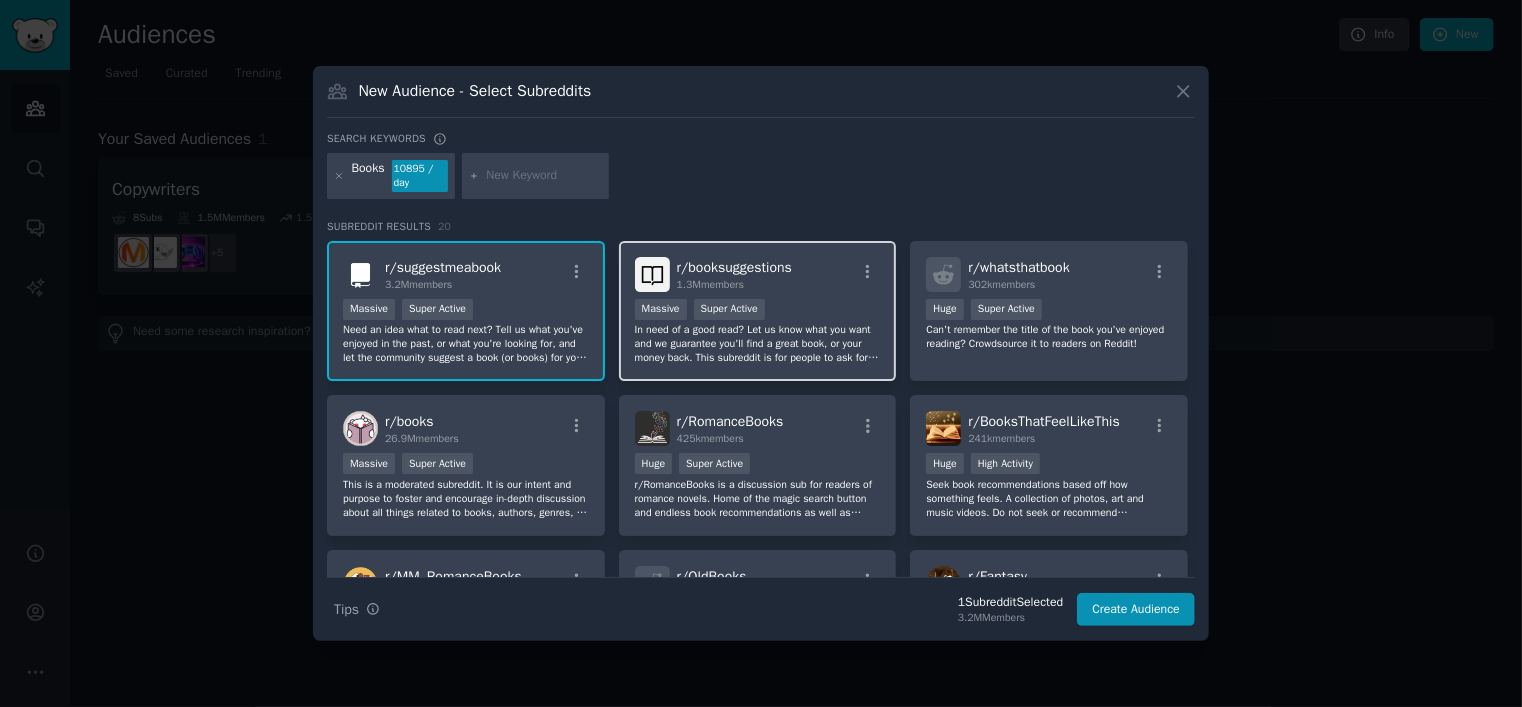 click on "r/ booksuggestions 1.3M members" at bounding box center [758, 274] 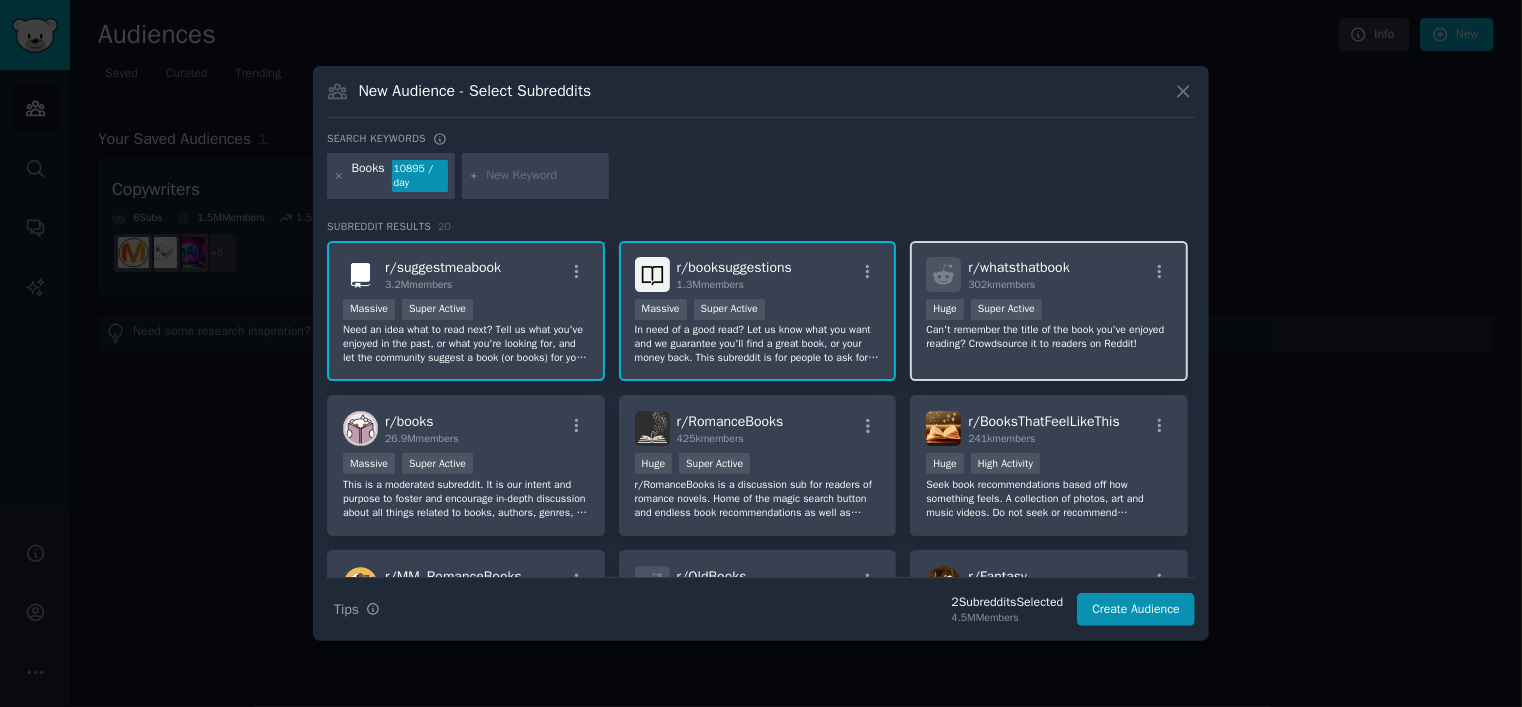click on ">= 95th percentile for submissions / day Huge Super Active" at bounding box center (1049, 311) 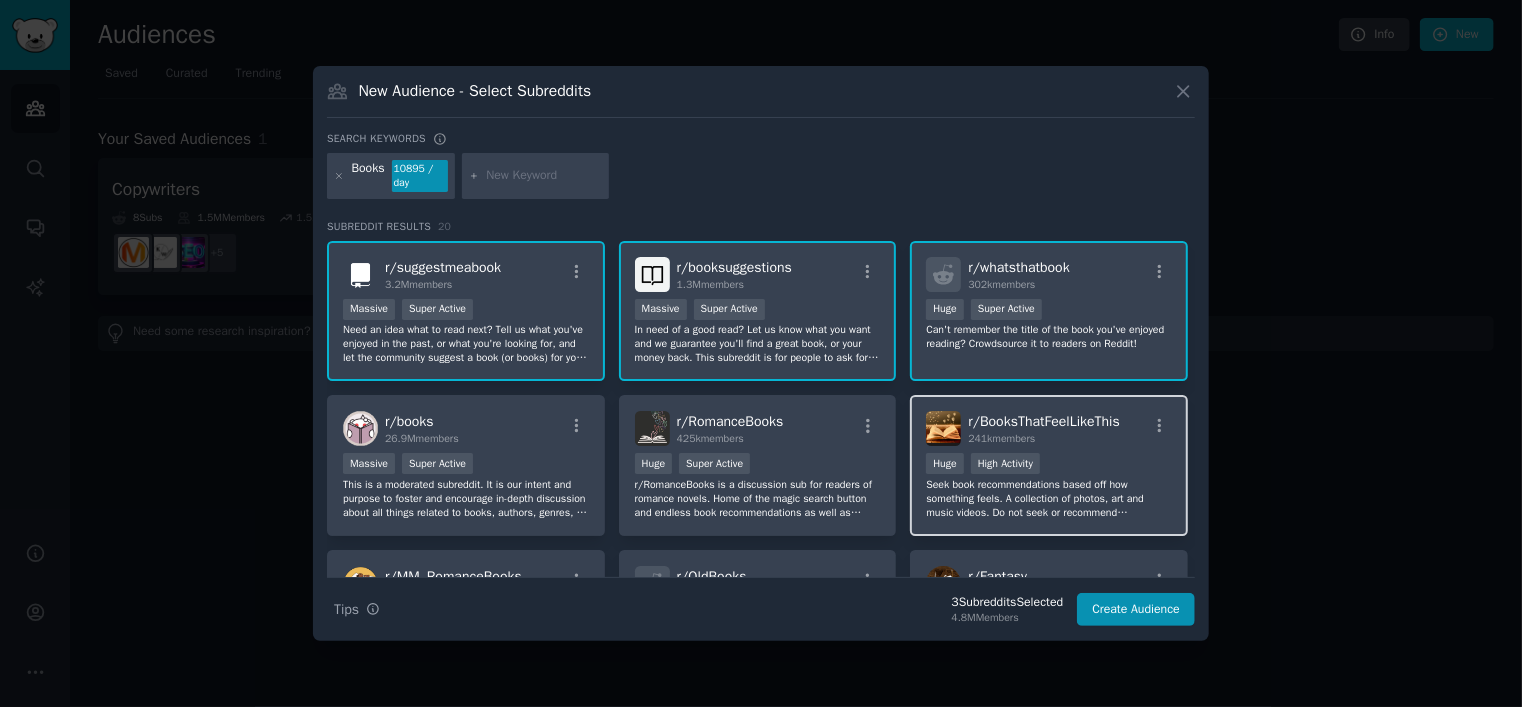 click on "Huge High Activity" at bounding box center [1049, 465] 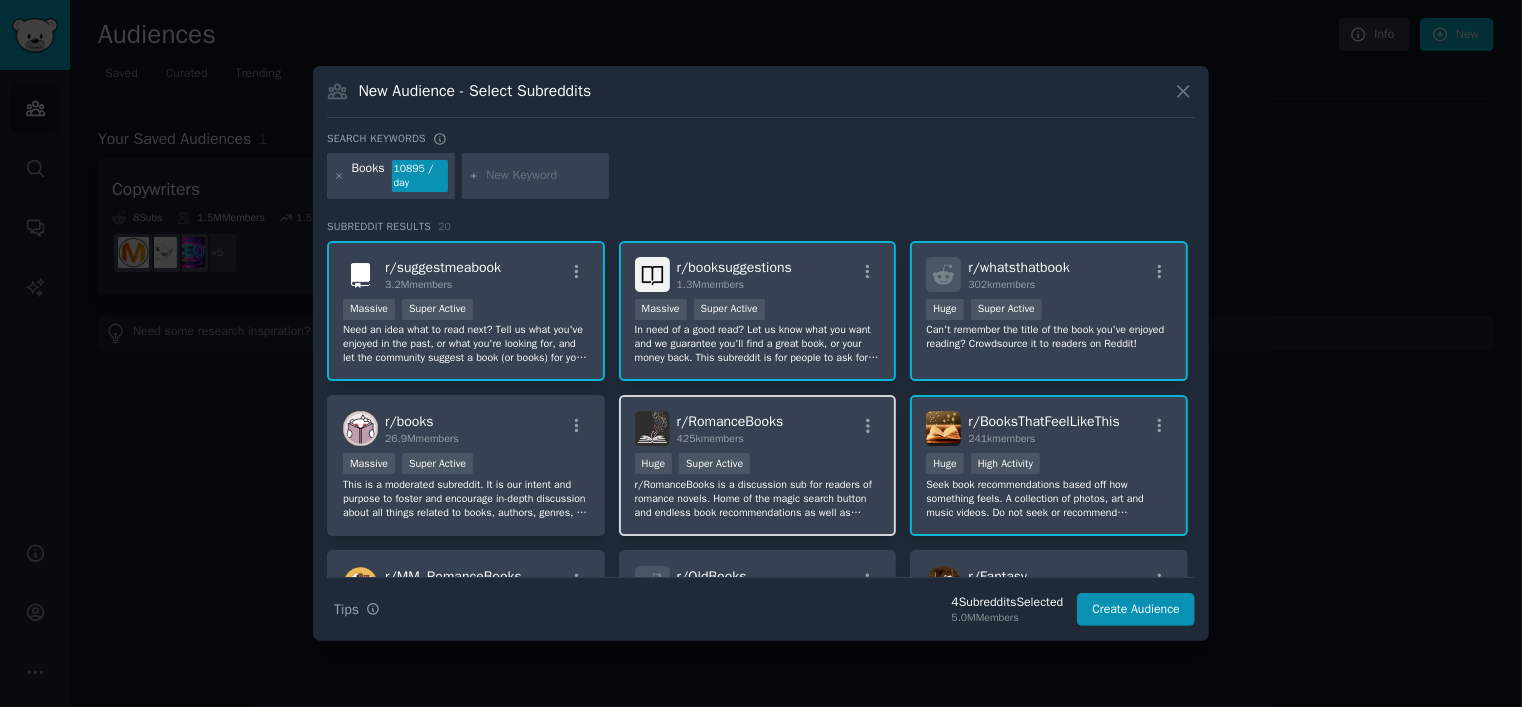 drag, startPoint x: 795, startPoint y: 463, endPoint x: 679, endPoint y: 466, distance: 116.03879 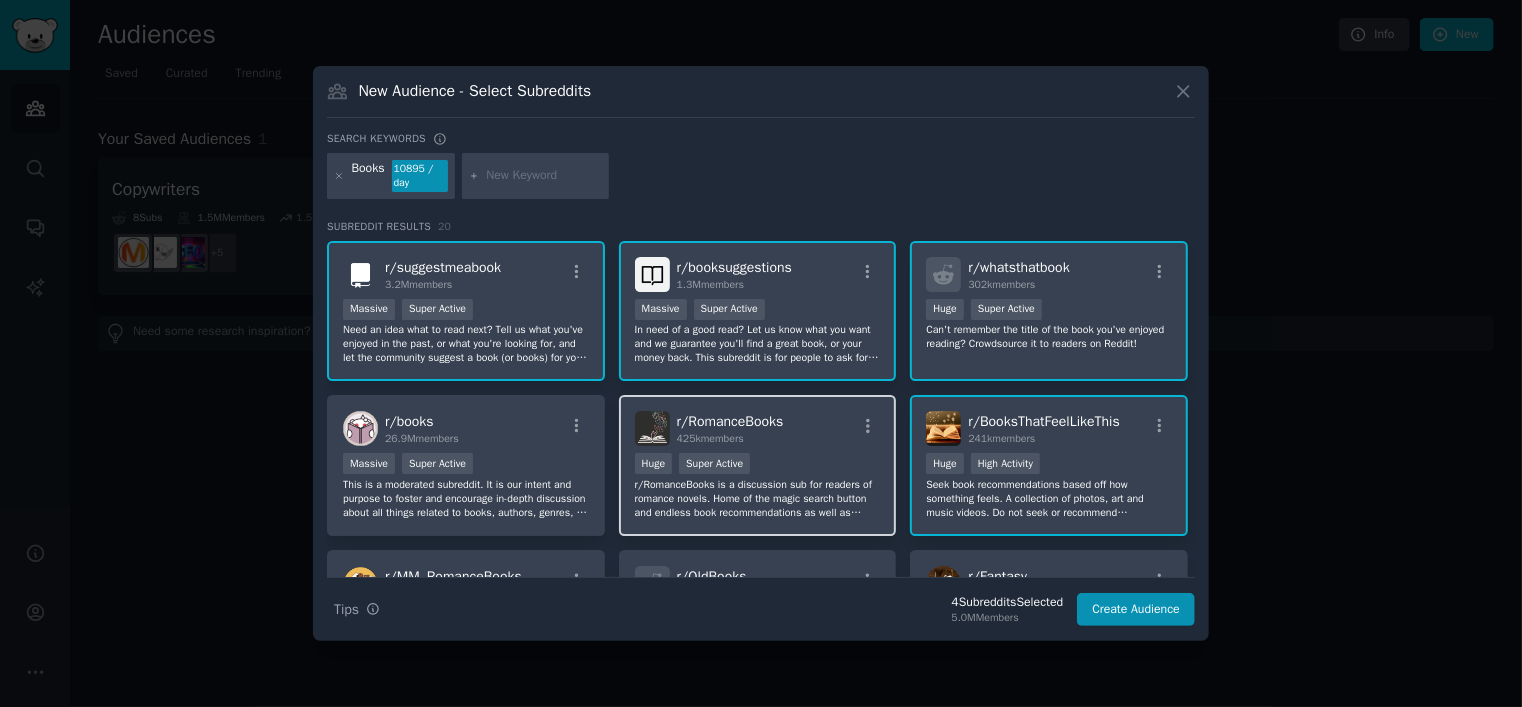 click on "Huge Super Active" at bounding box center [758, 465] 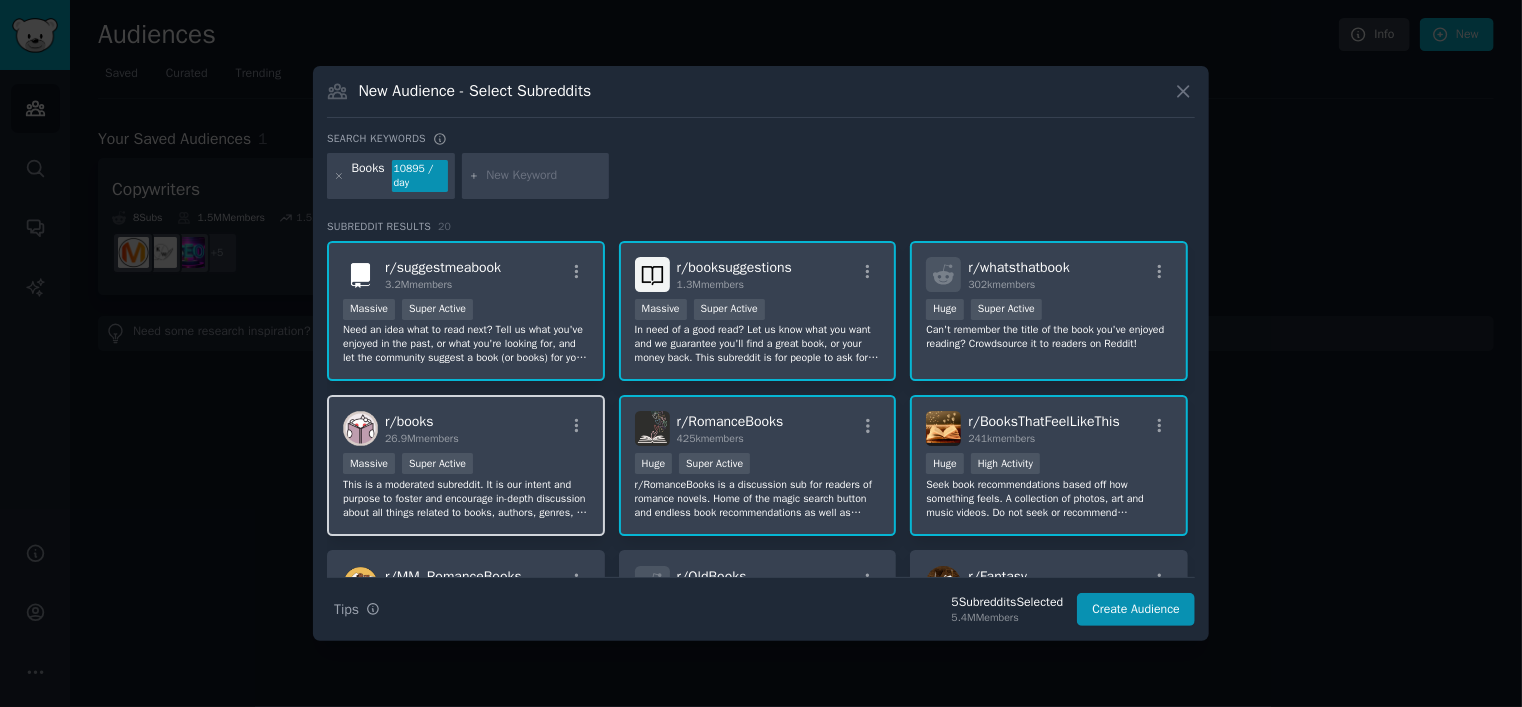 click on "r/ books 26.9M members" at bounding box center (466, 428) 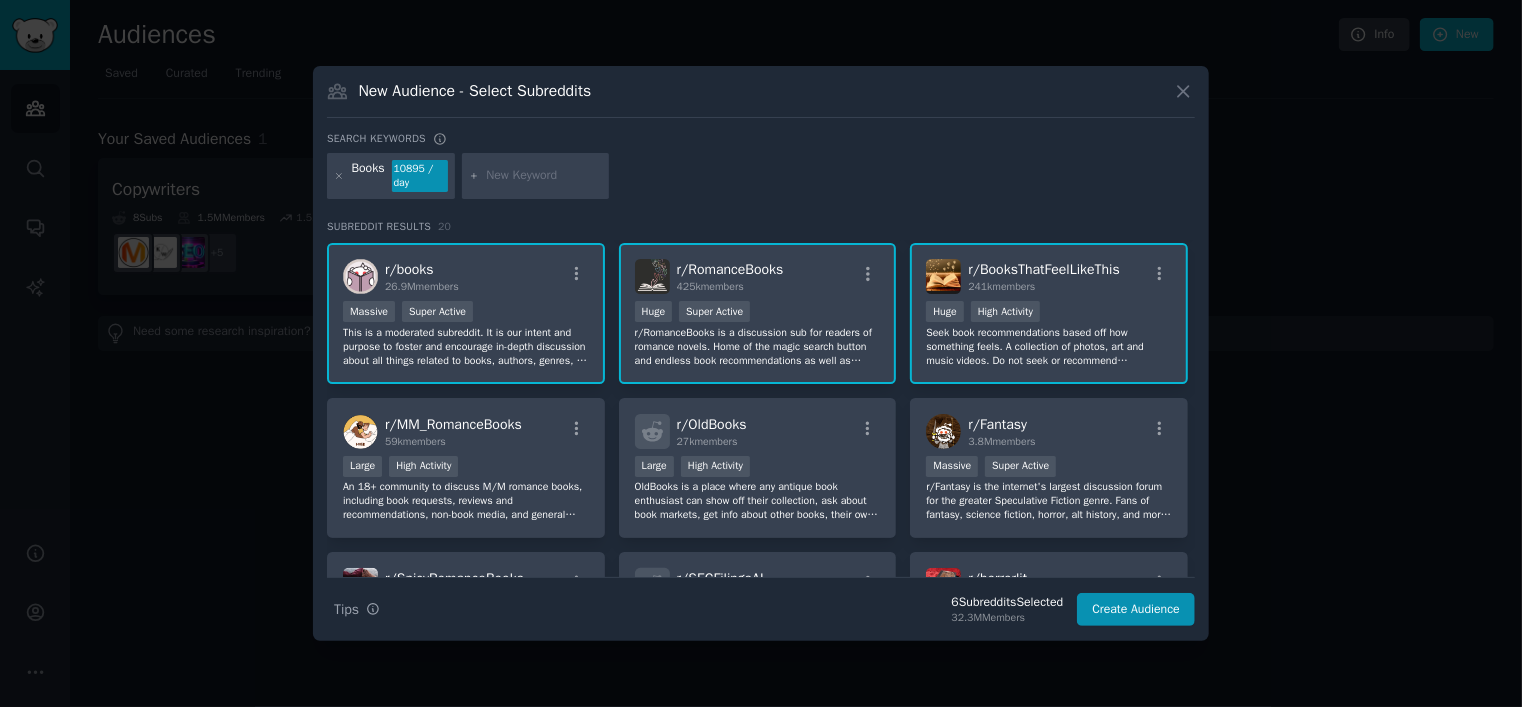 scroll, scrollTop: 266, scrollLeft: 0, axis: vertical 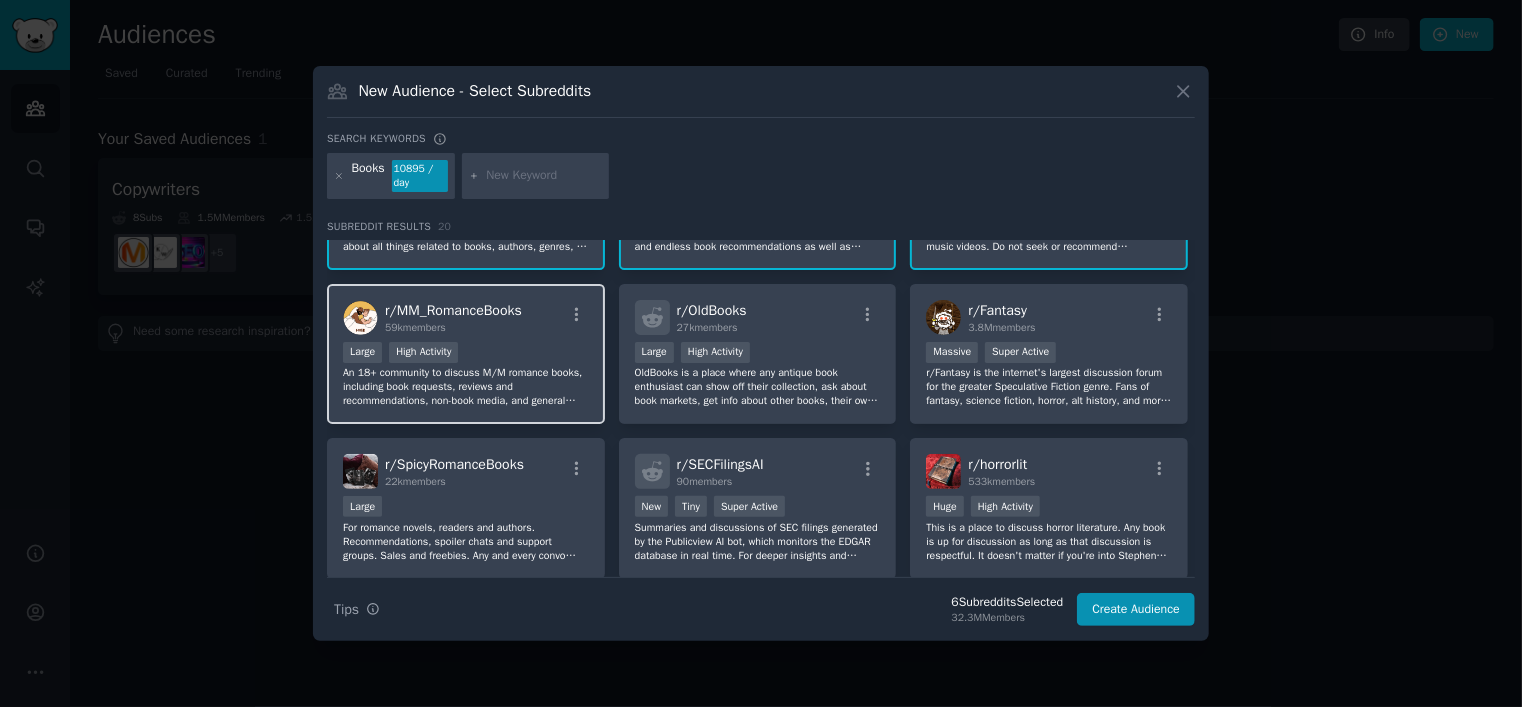 drag, startPoint x: 520, startPoint y: 332, endPoint x: 588, endPoint y: 336, distance: 68.117546 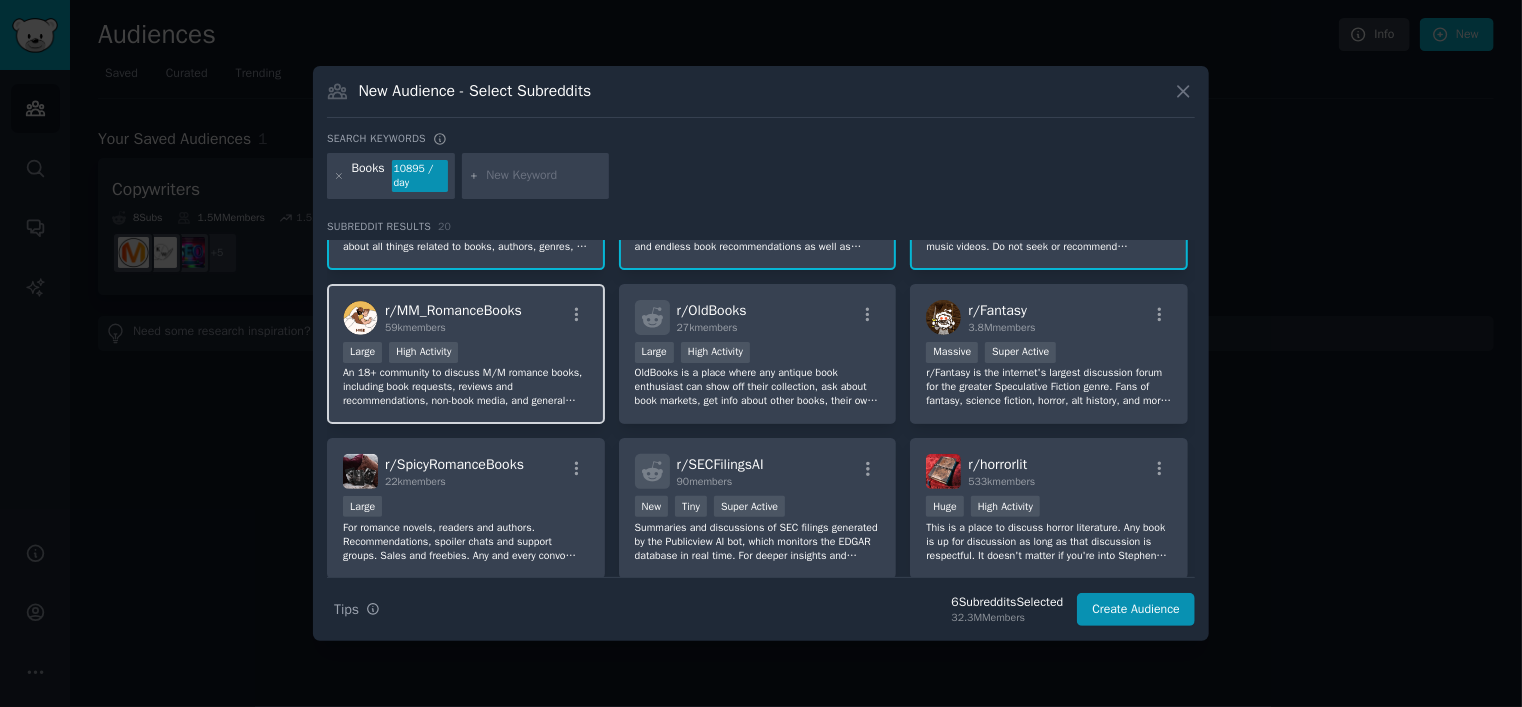 click on "r/ MM_RomanceBooks 59k members Large High Activity An 18+ community to discuss M/M romance books, including book requests, reviews and recommendations, non-book media, and general discussions of the genre." at bounding box center (466, 354) 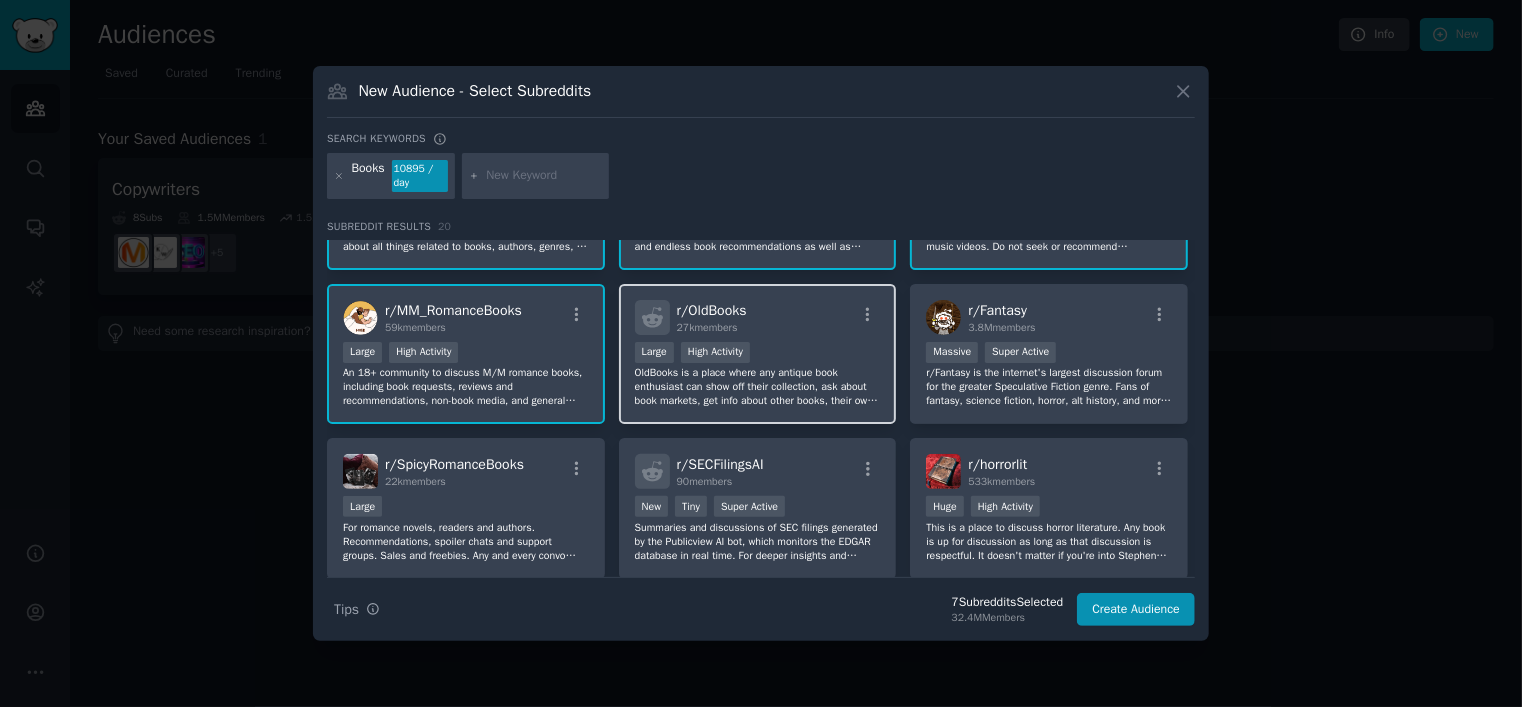 click on "r/ OldBooks 27k members" at bounding box center [758, 317] 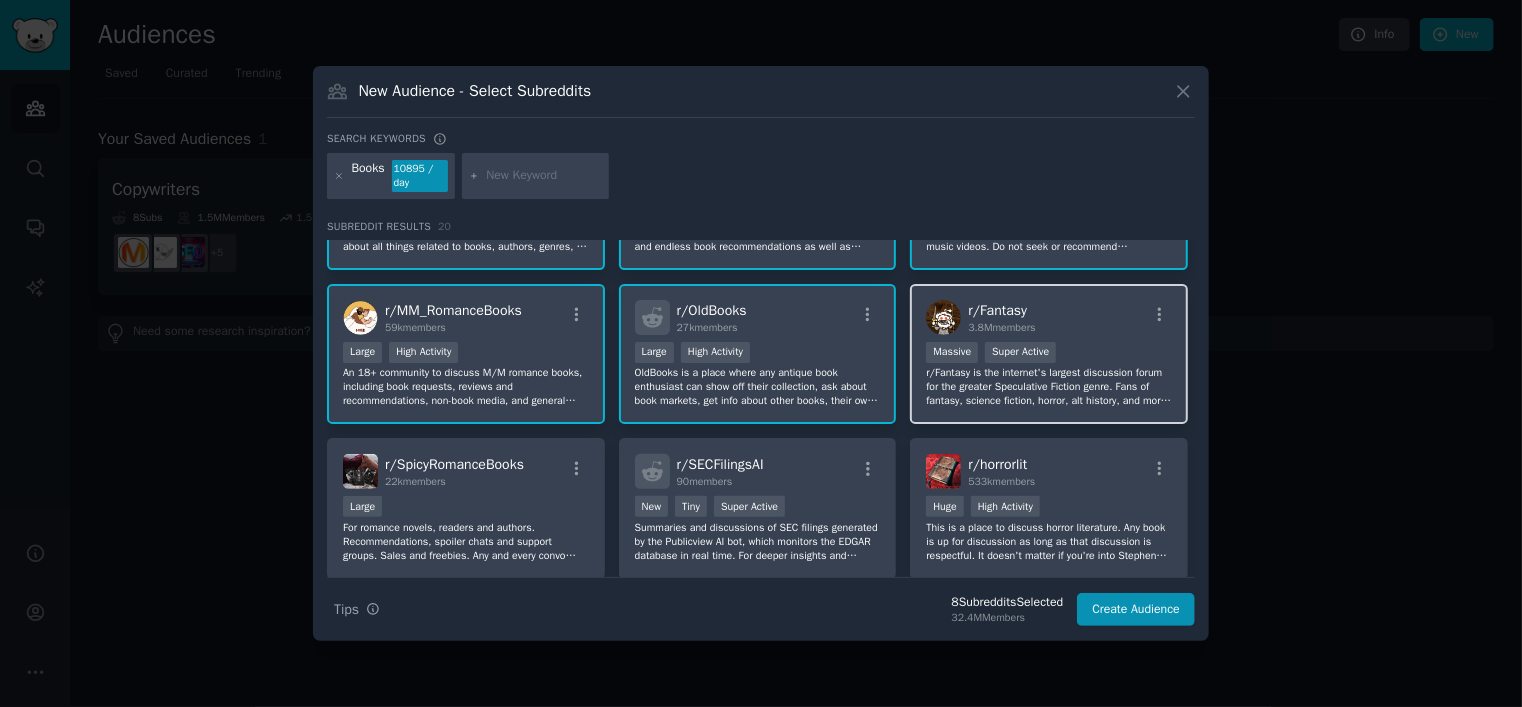 click on "r/ Fantasy 3.8M members" at bounding box center [1049, 317] 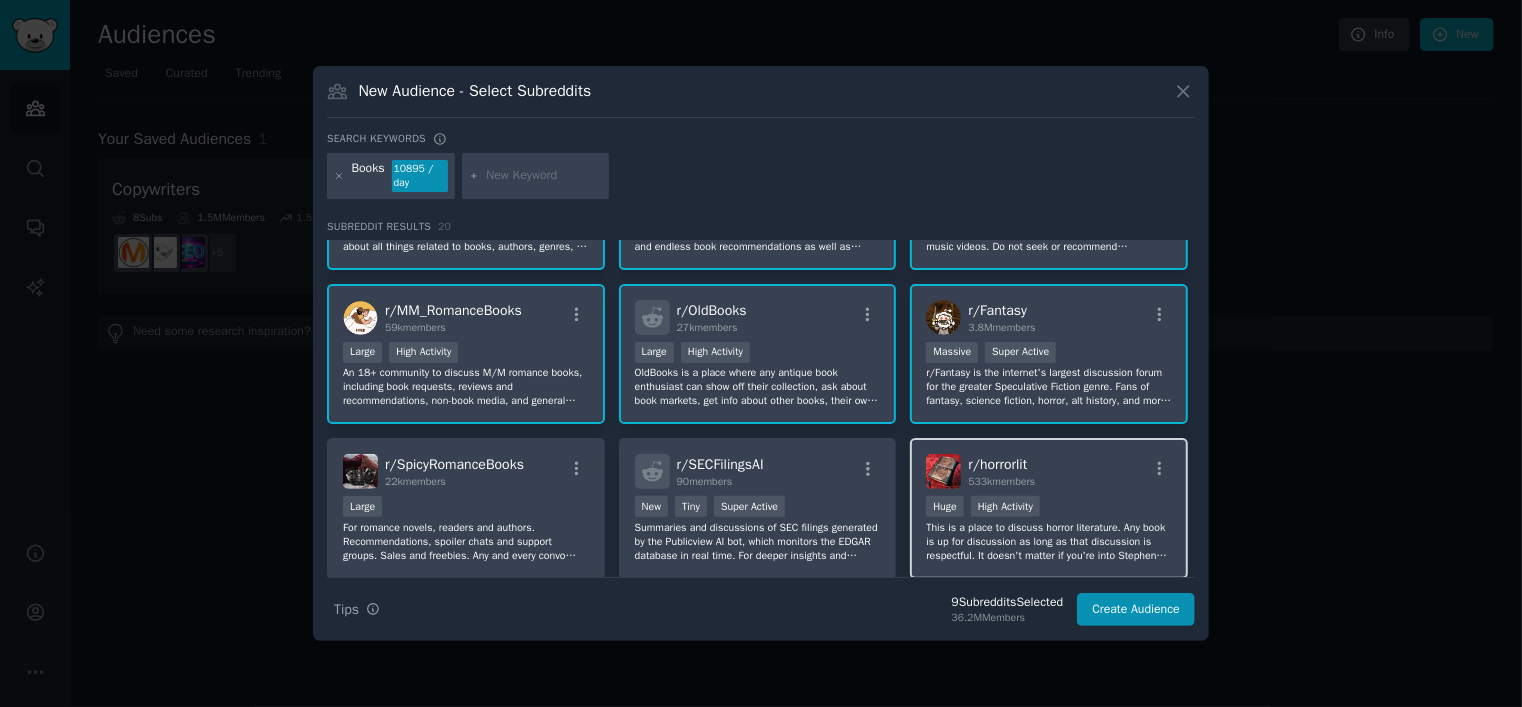 click on "r/ horrorlit 533k members" at bounding box center (1049, 471) 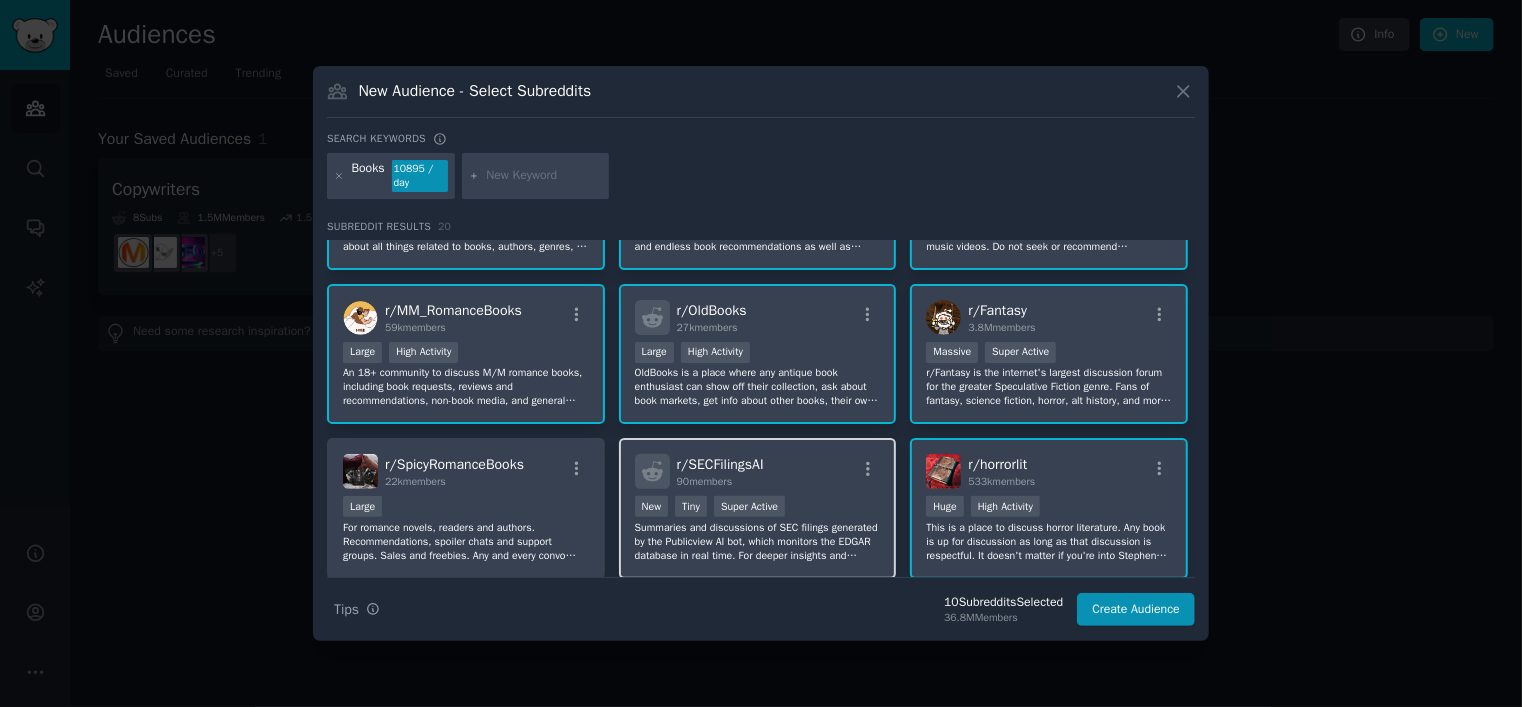 click on "r/ SECFilingsAI 90 members" at bounding box center [758, 471] 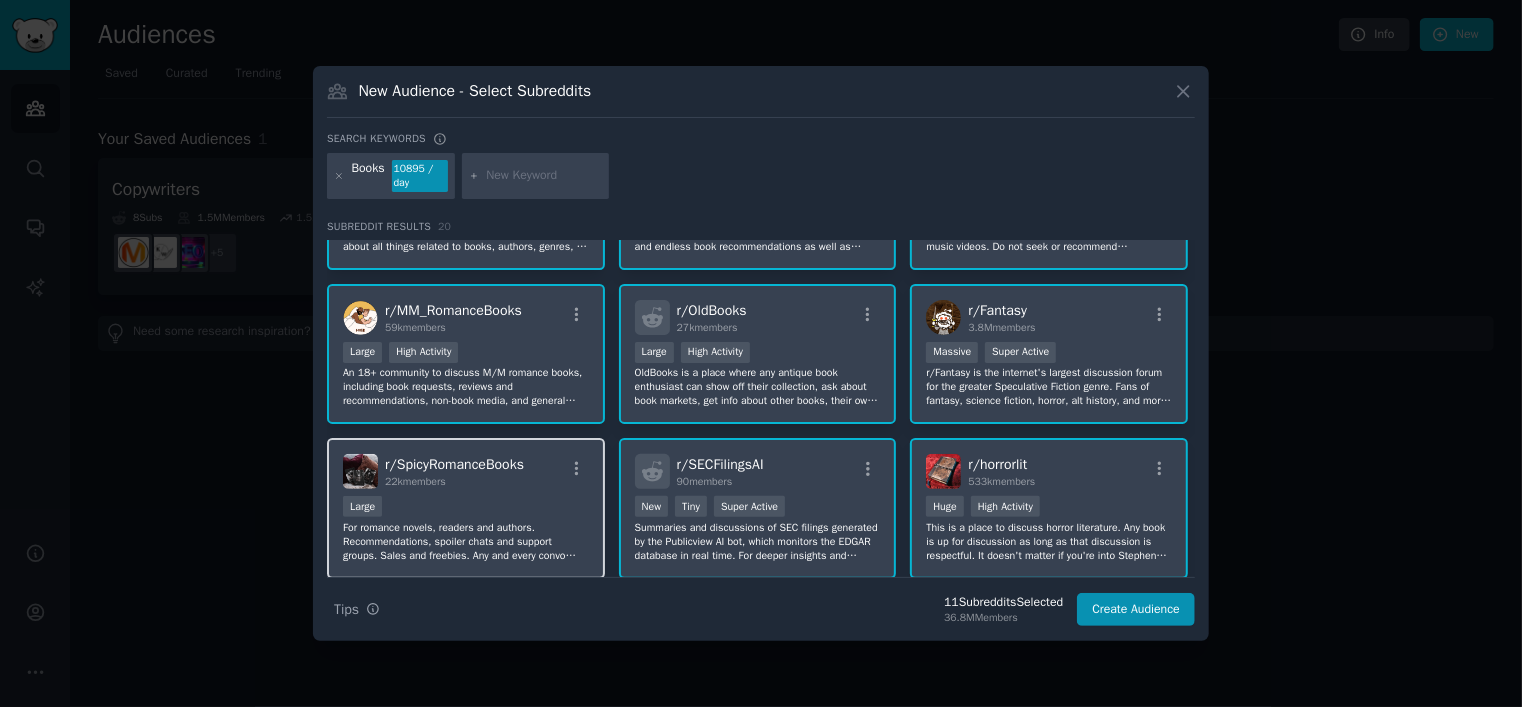 click on "22k  members" at bounding box center (454, 482) 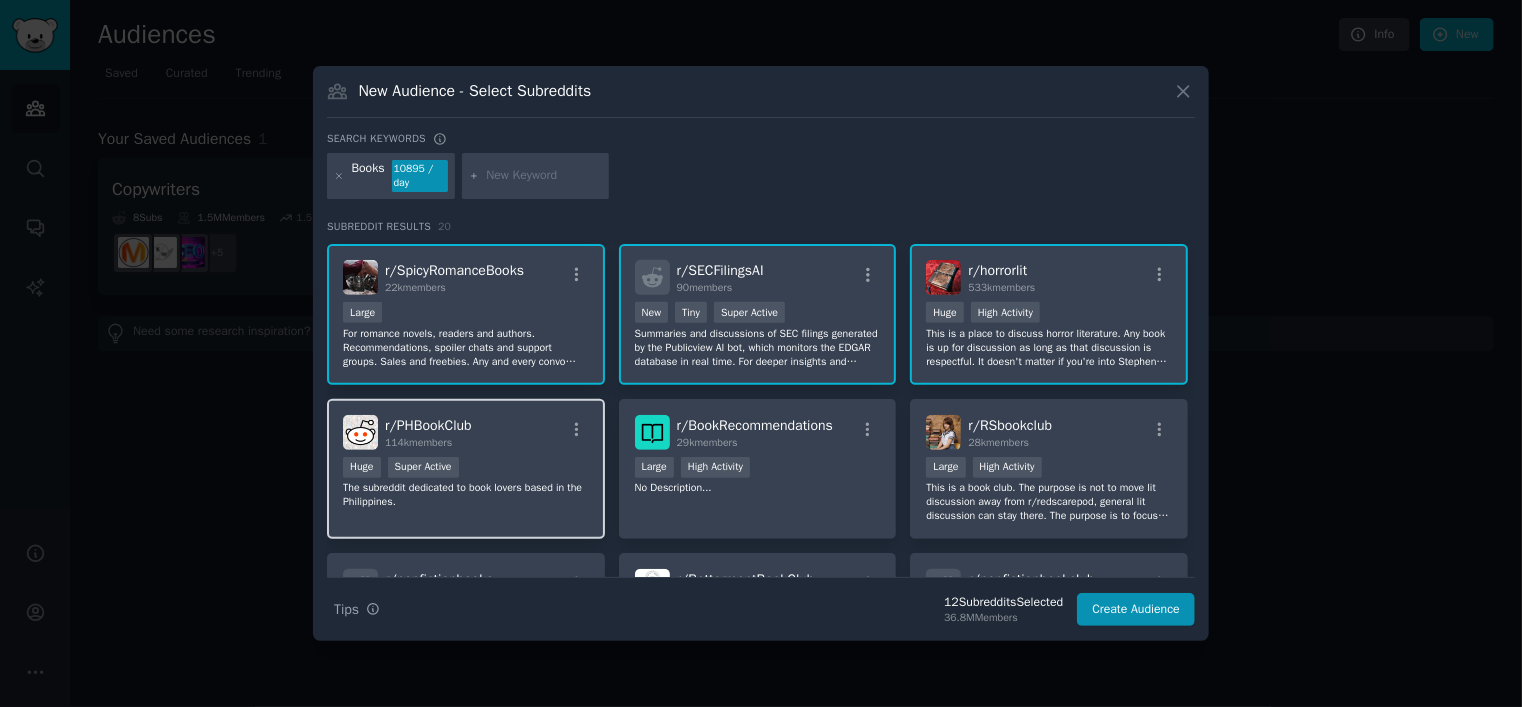 scroll, scrollTop: 533, scrollLeft: 0, axis: vertical 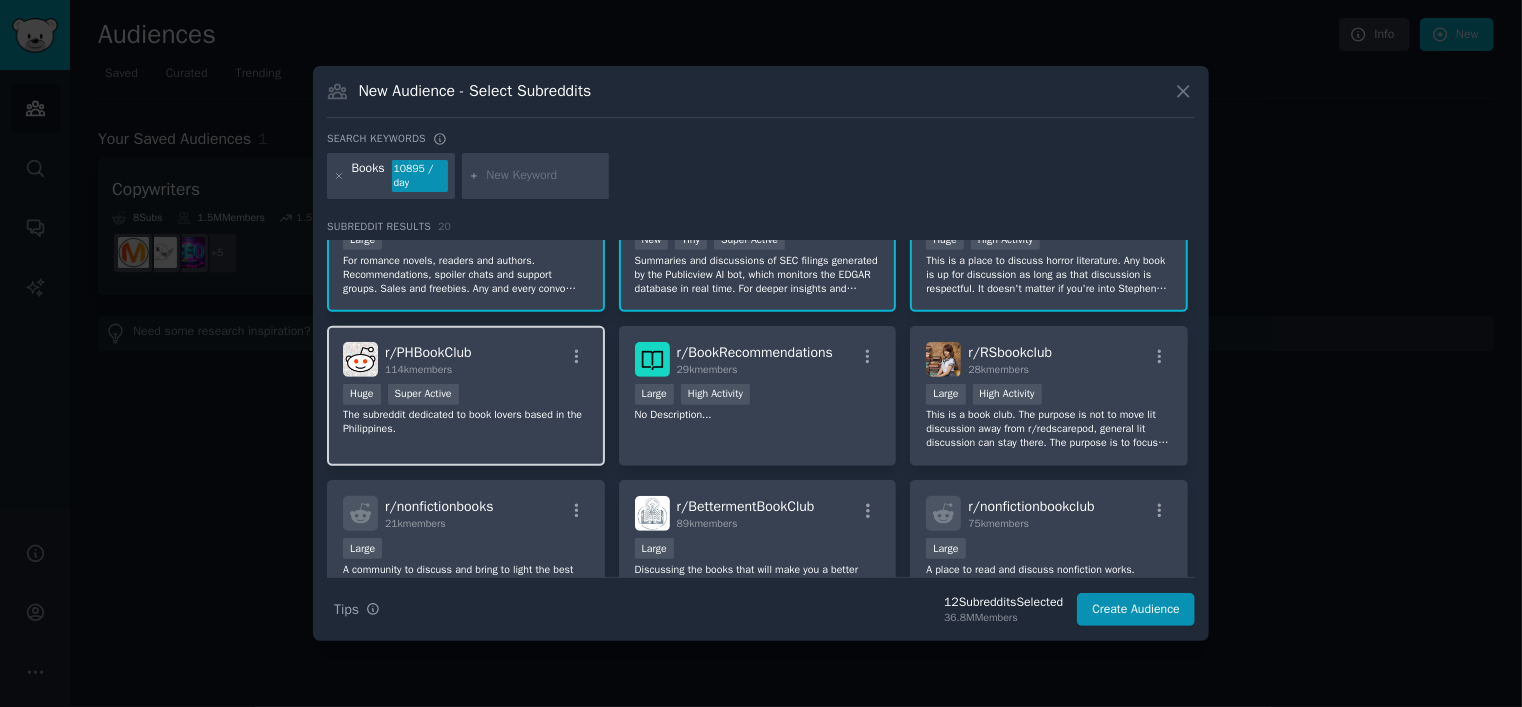 click on "r/ PHBookClub 114k members" at bounding box center [466, 359] 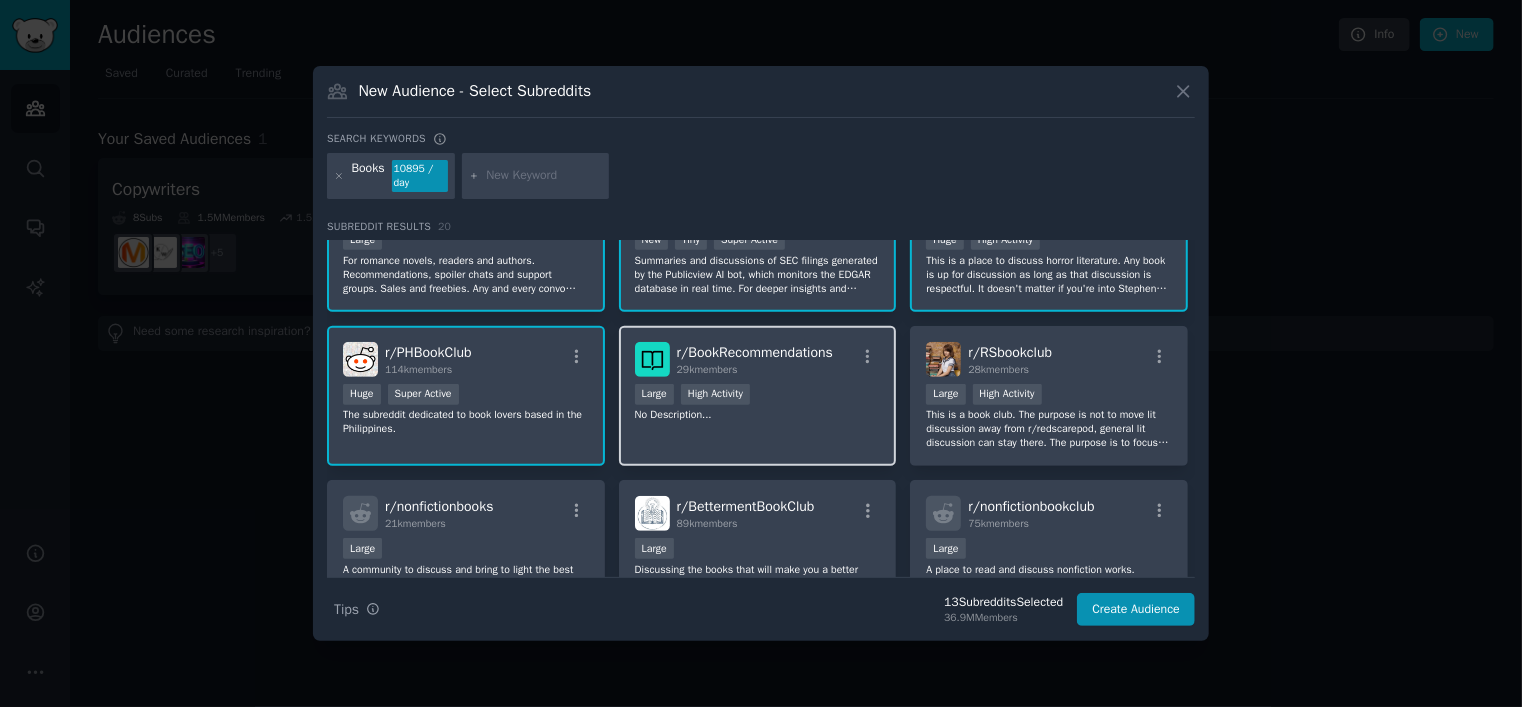 click on "r/ BookRecommendations 29k members >= 80th percentile for submissions / day Large High Activity No Description..." at bounding box center [758, 396] 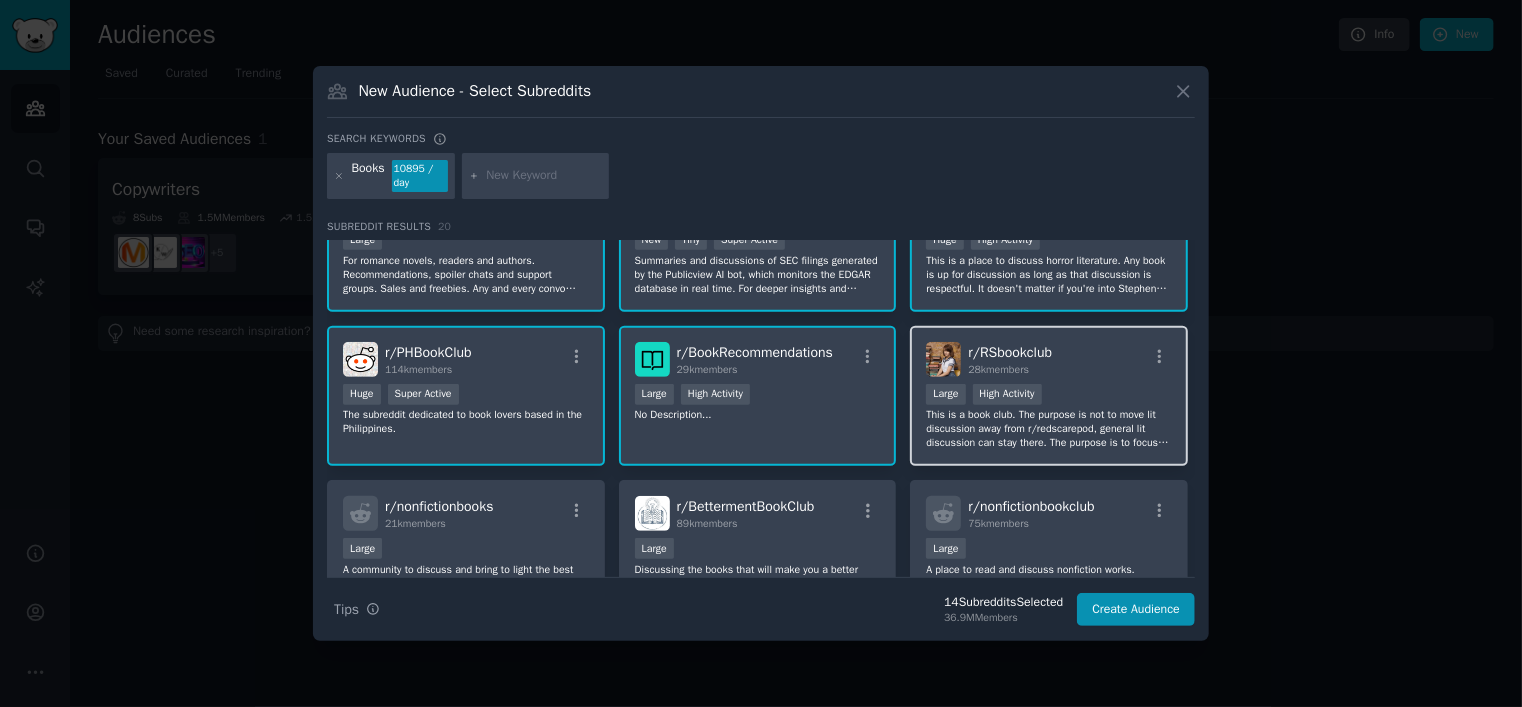 click on "r/ RSbookclub 28k members" at bounding box center (1049, 359) 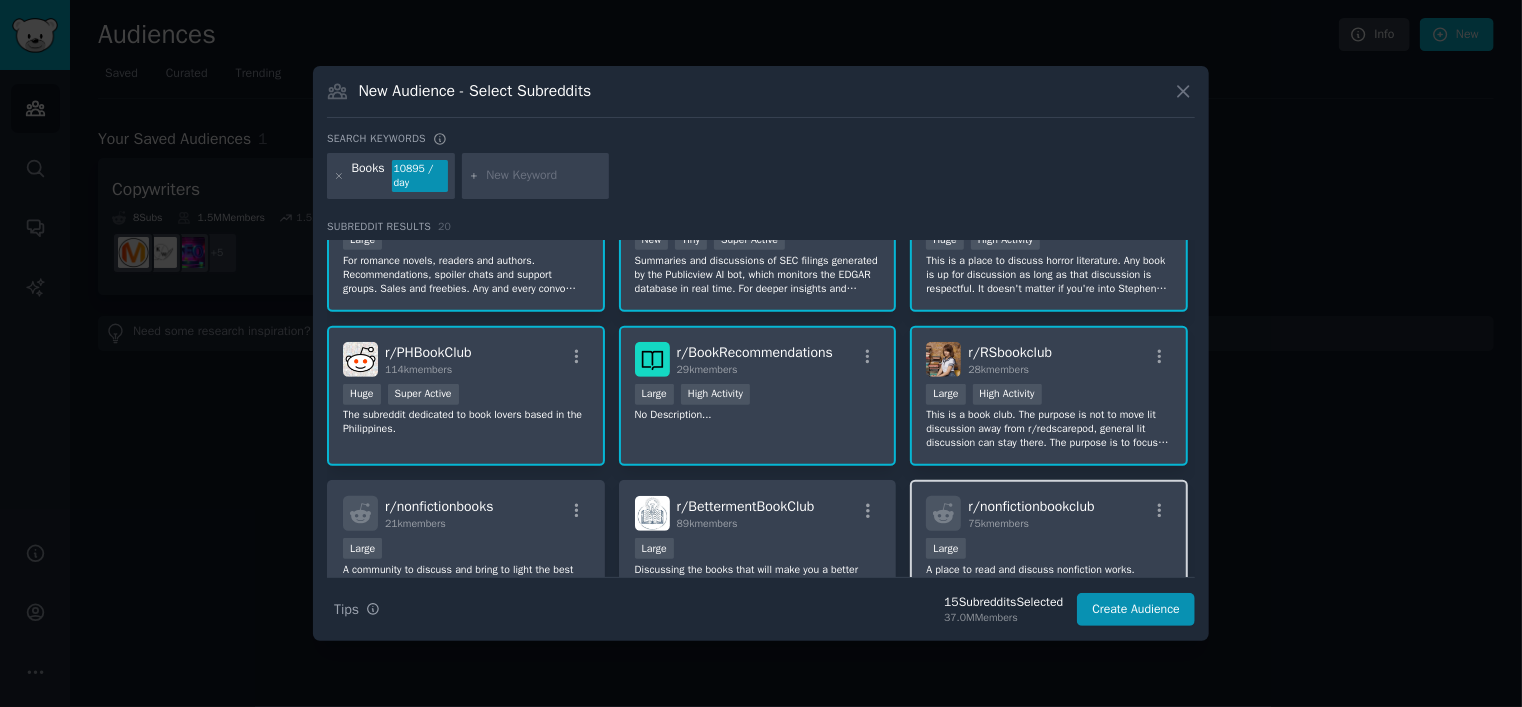 click on "r/ nonfictionbookclub 75k members Large A place to read and discuss nonfiction works." at bounding box center [1049, 550] 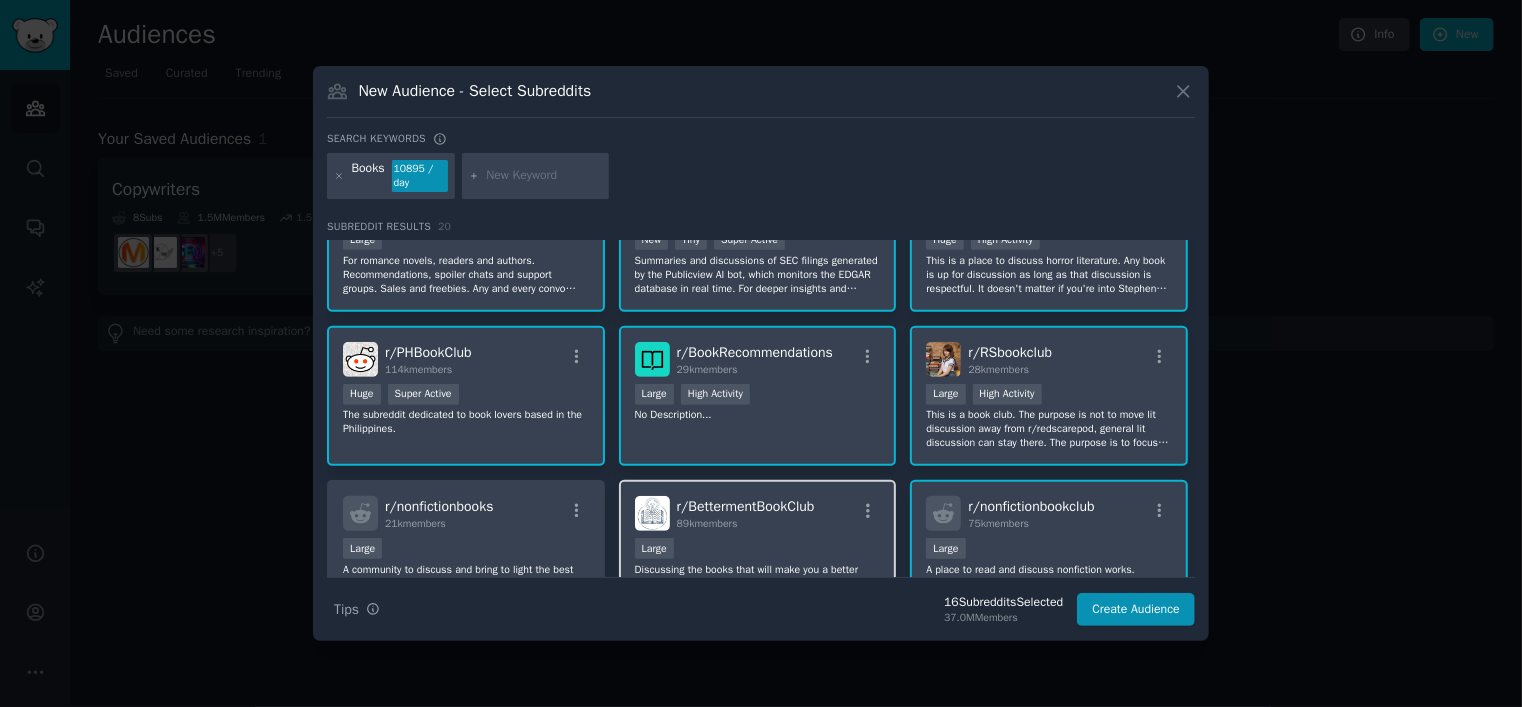 click on "r/ BettermentBookClub 89k members Large Discussing the books that will make you a better person. Share your book summaries or ask for a recommendation!" at bounding box center (758, 550) 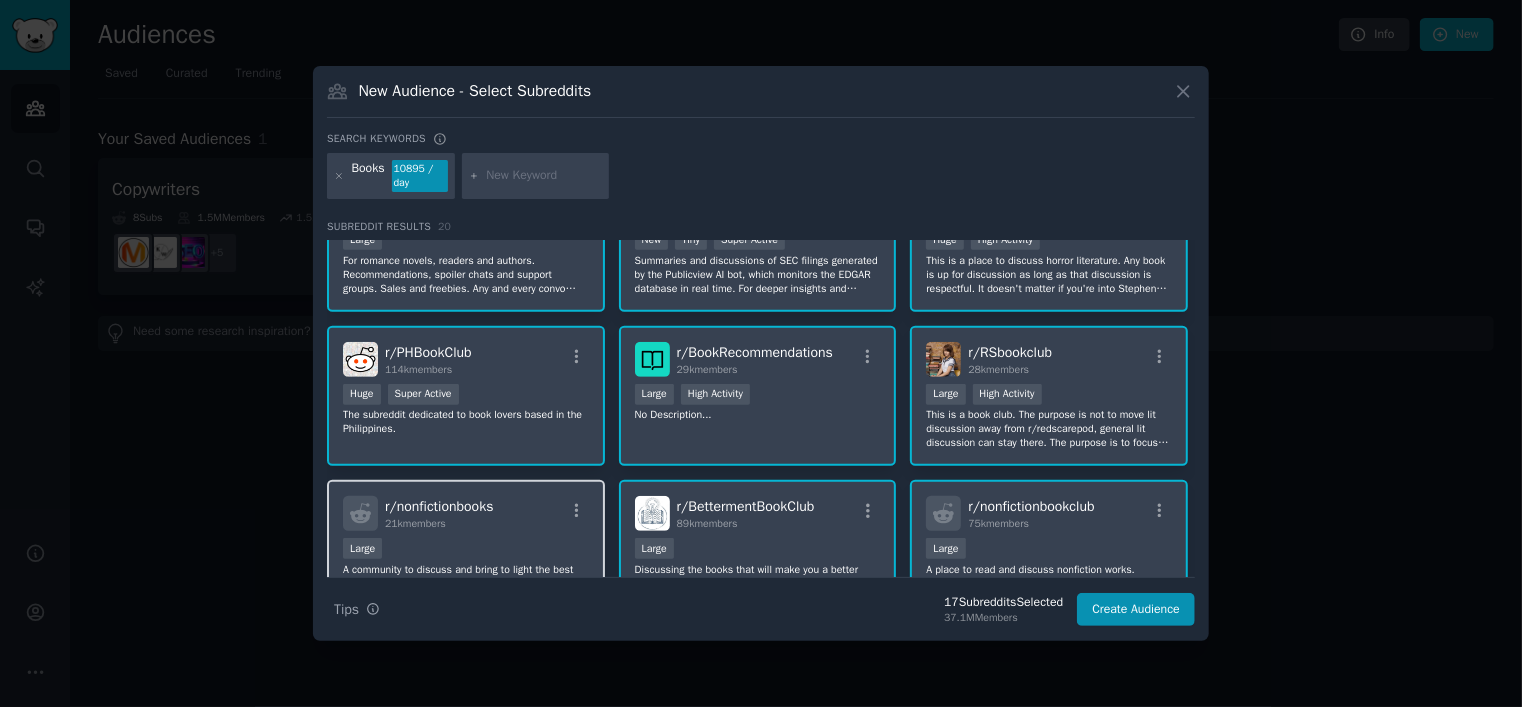 click on "r/ nonfictionbooks 21k members Large A community to discuss and bring to light the best nonfiction books redditors have read." at bounding box center (466, 550) 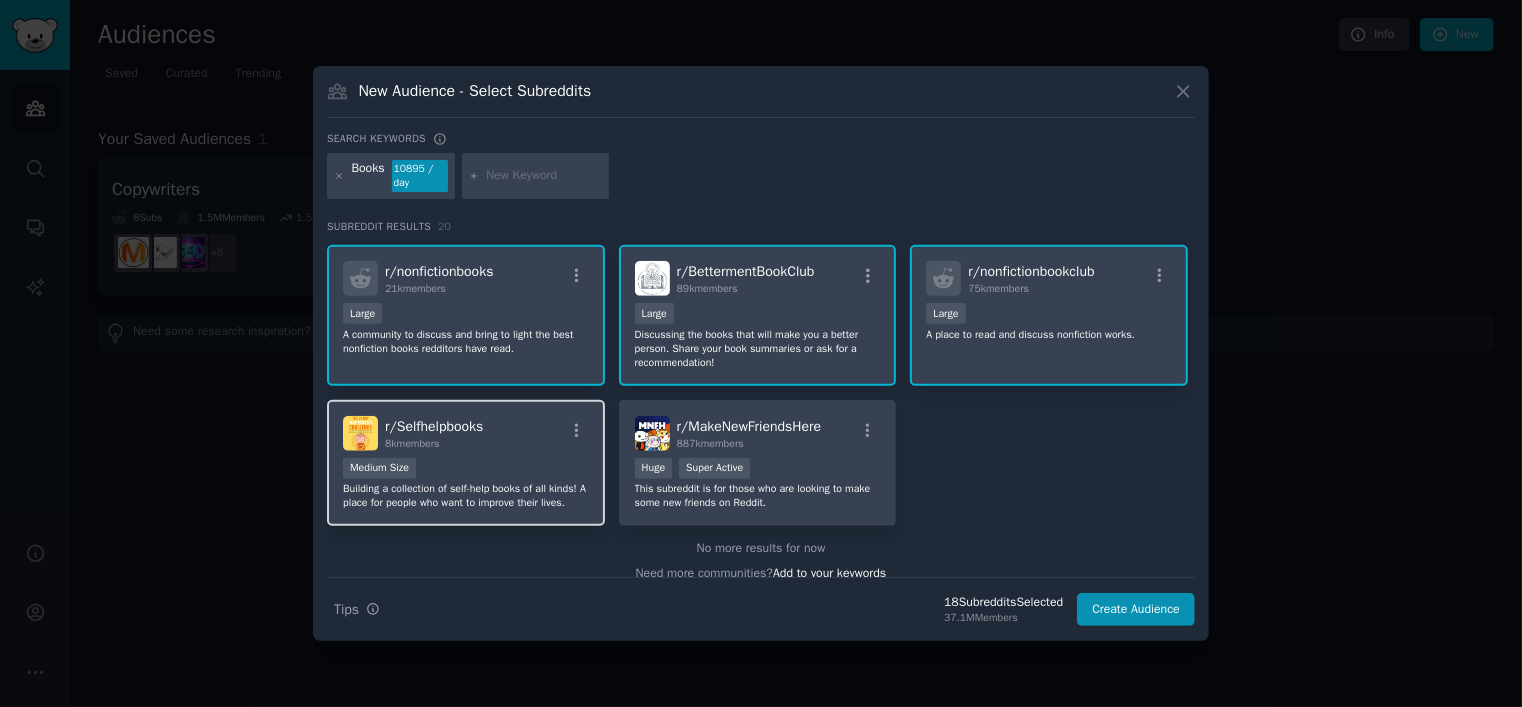 scroll, scrollTop: 781, scrollLeft: 0, axis: vertical 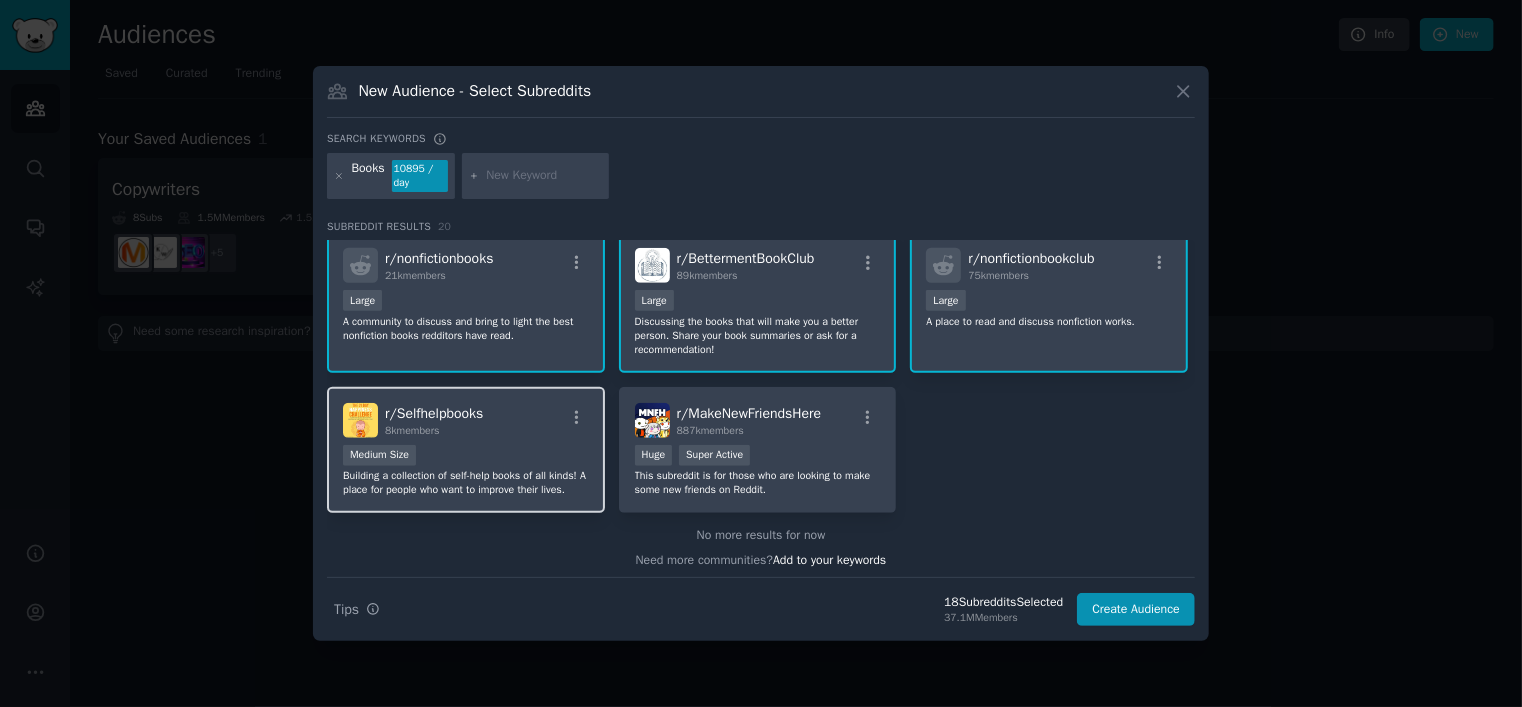 click on "r/ Selfhelpbooks 8k members" at bounding box center (466, 420) 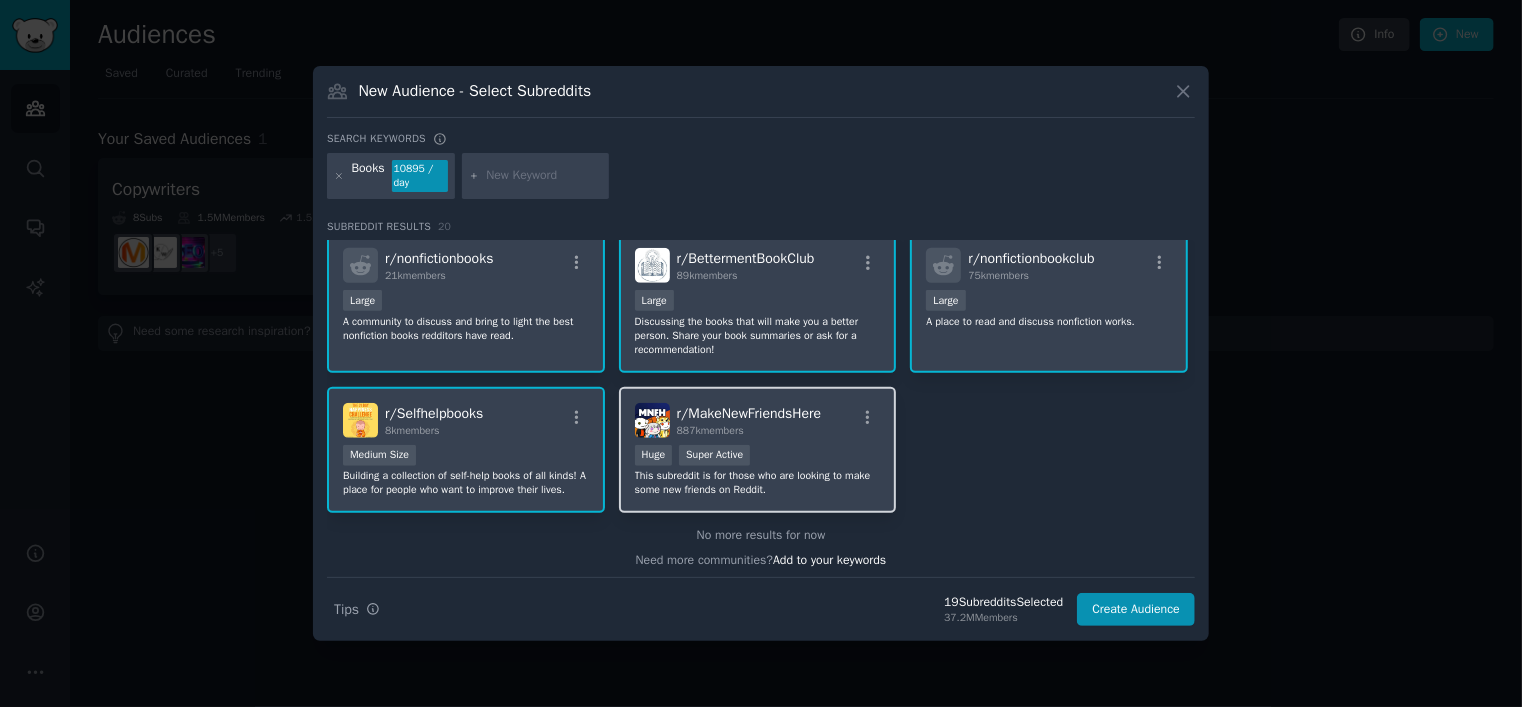 click on ">= 95th percentile for submissions / day Huge Super Active" at bounding box center [758, 457] 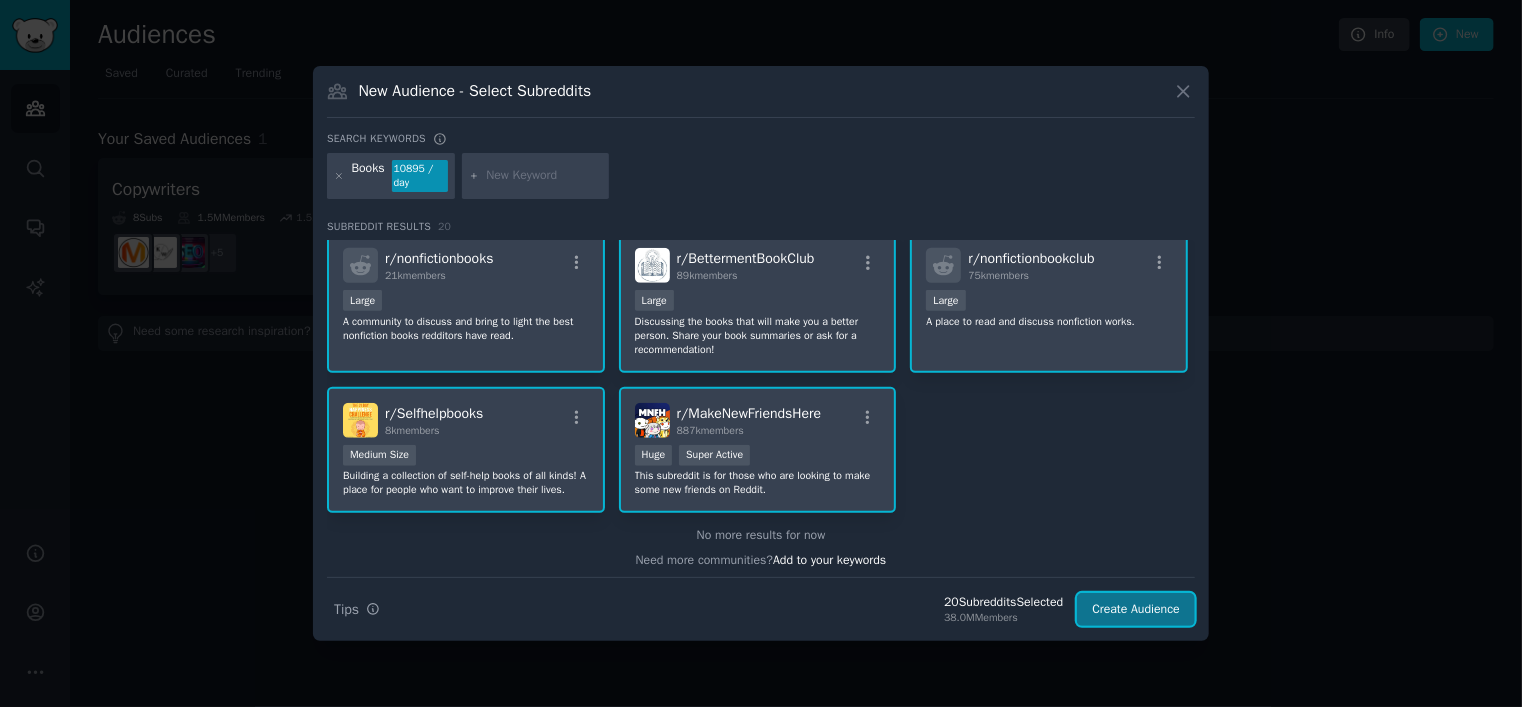 click on "Create Audience" at bounding box center [1136, 610] 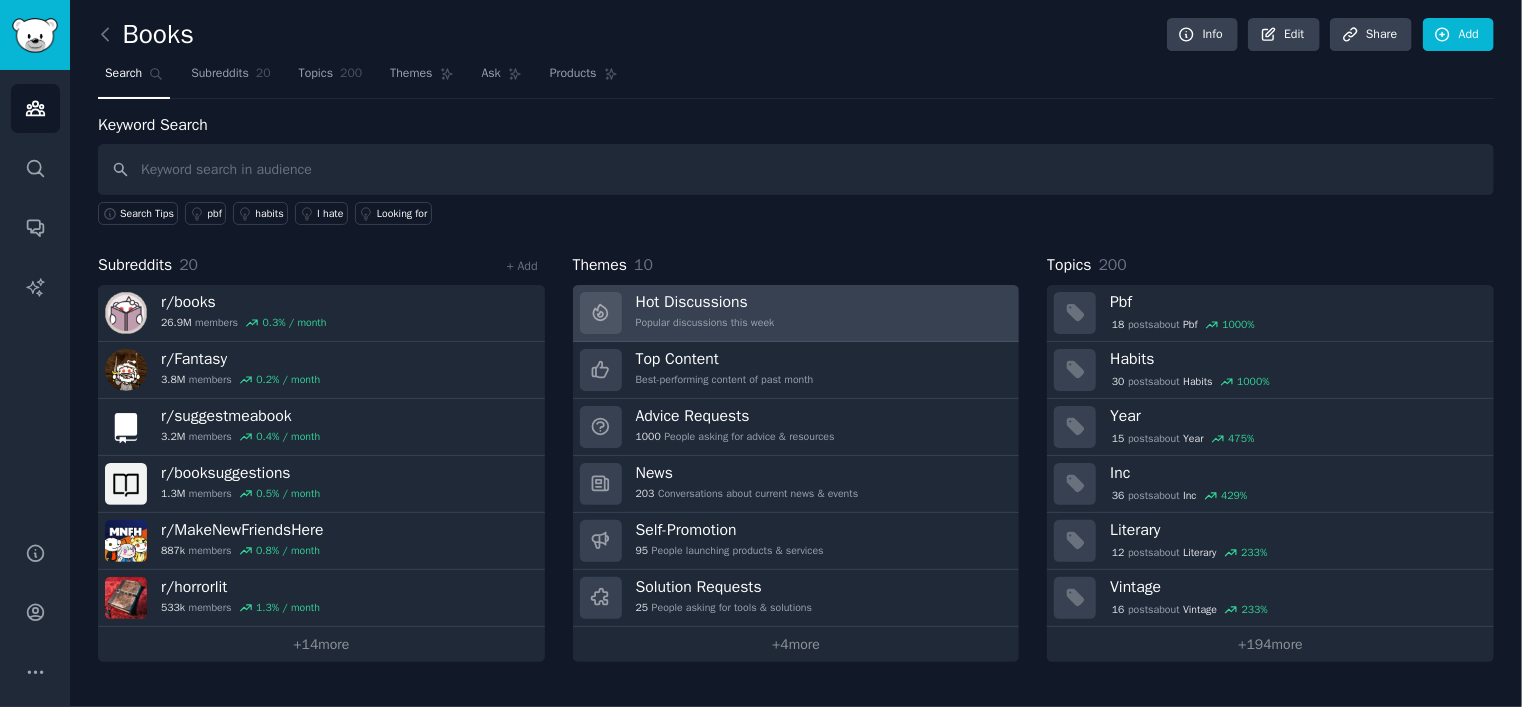 click on "Hot Discussions" at bounding box center [705, 302] 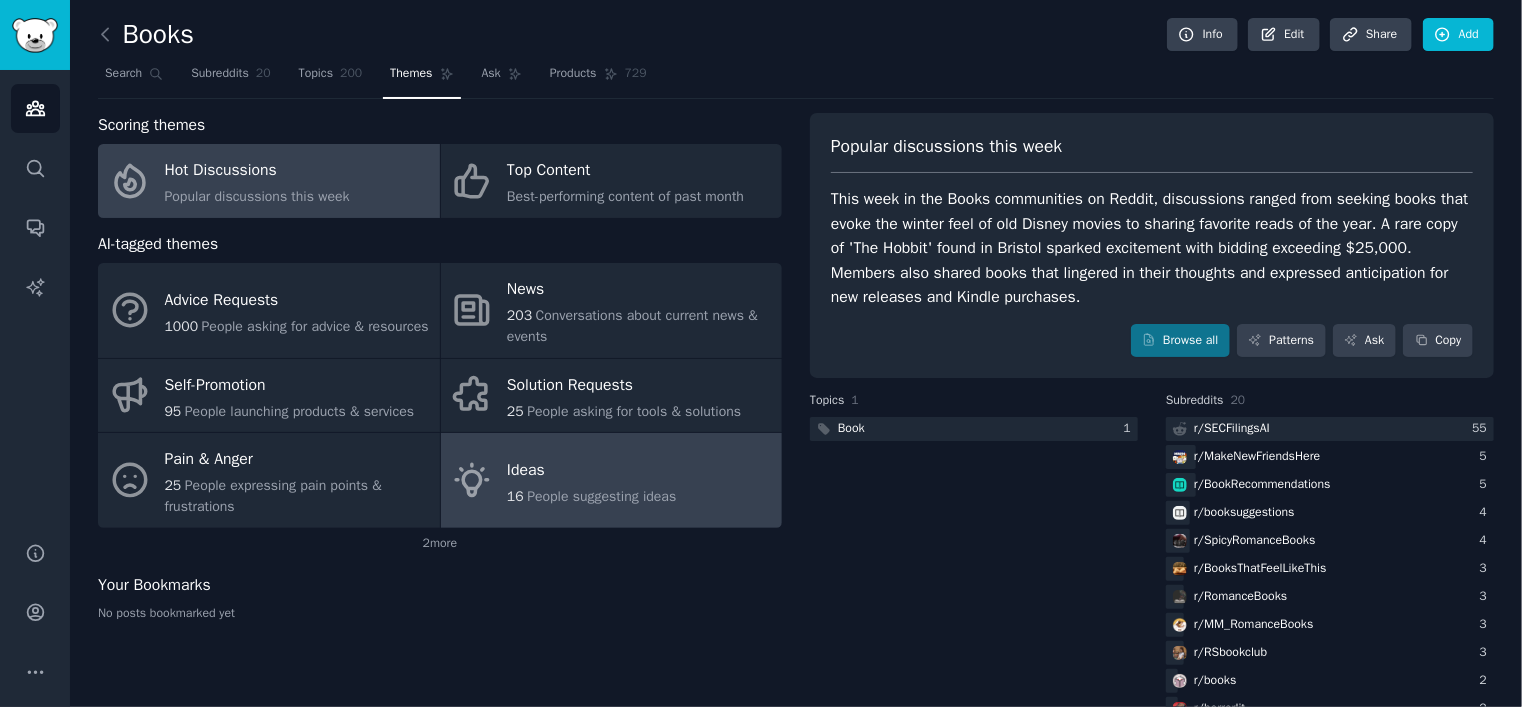 click on "Ideas" at bounding box center [591, 470] 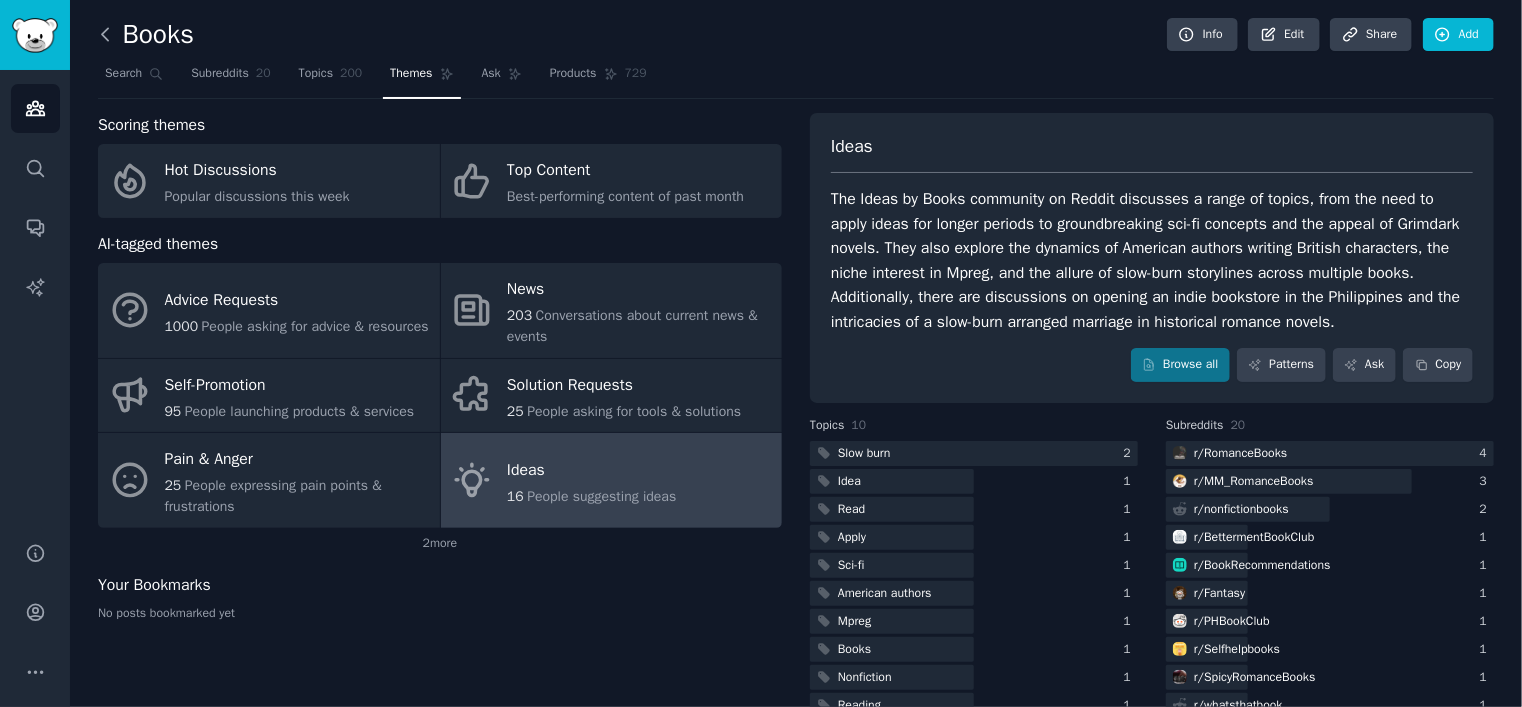 click 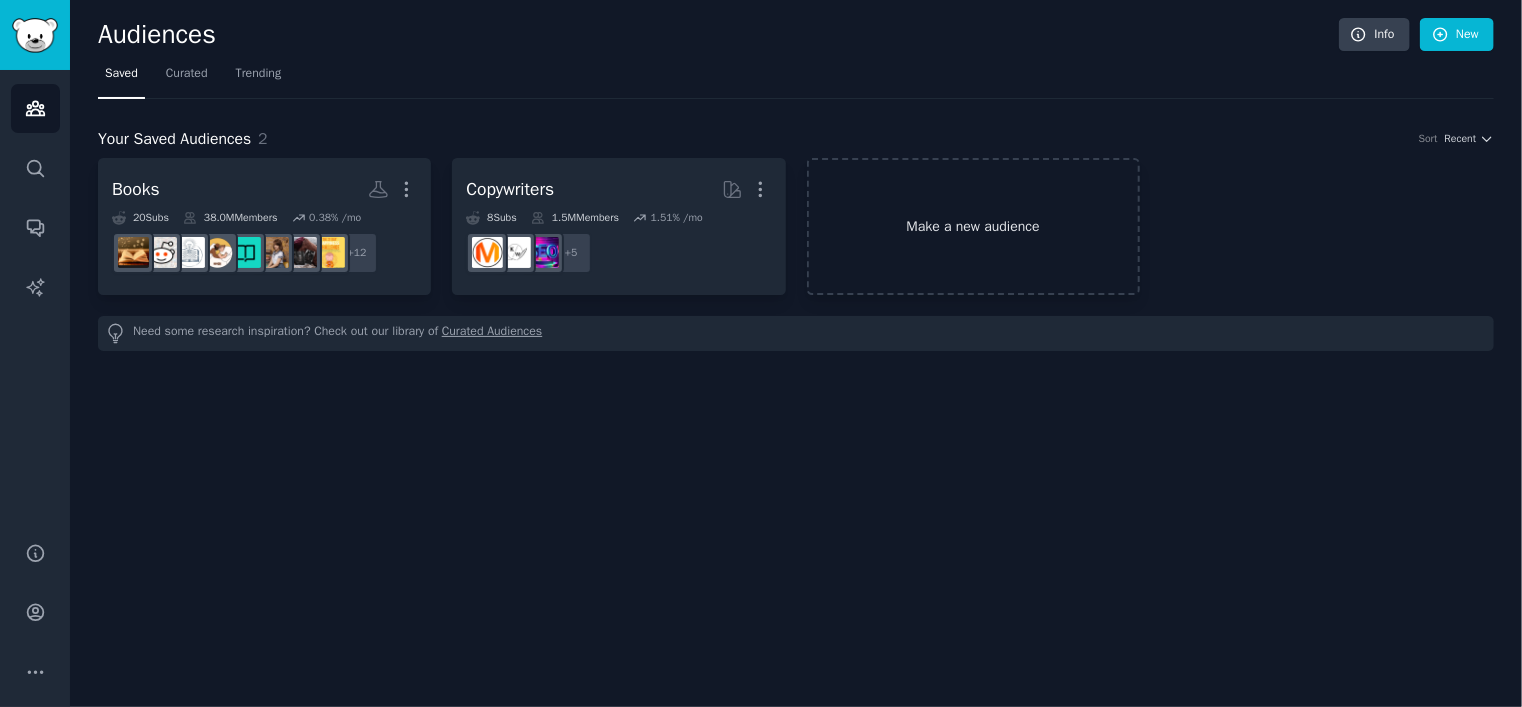 click on "Make a new audience" at bounding box center (973, 226) 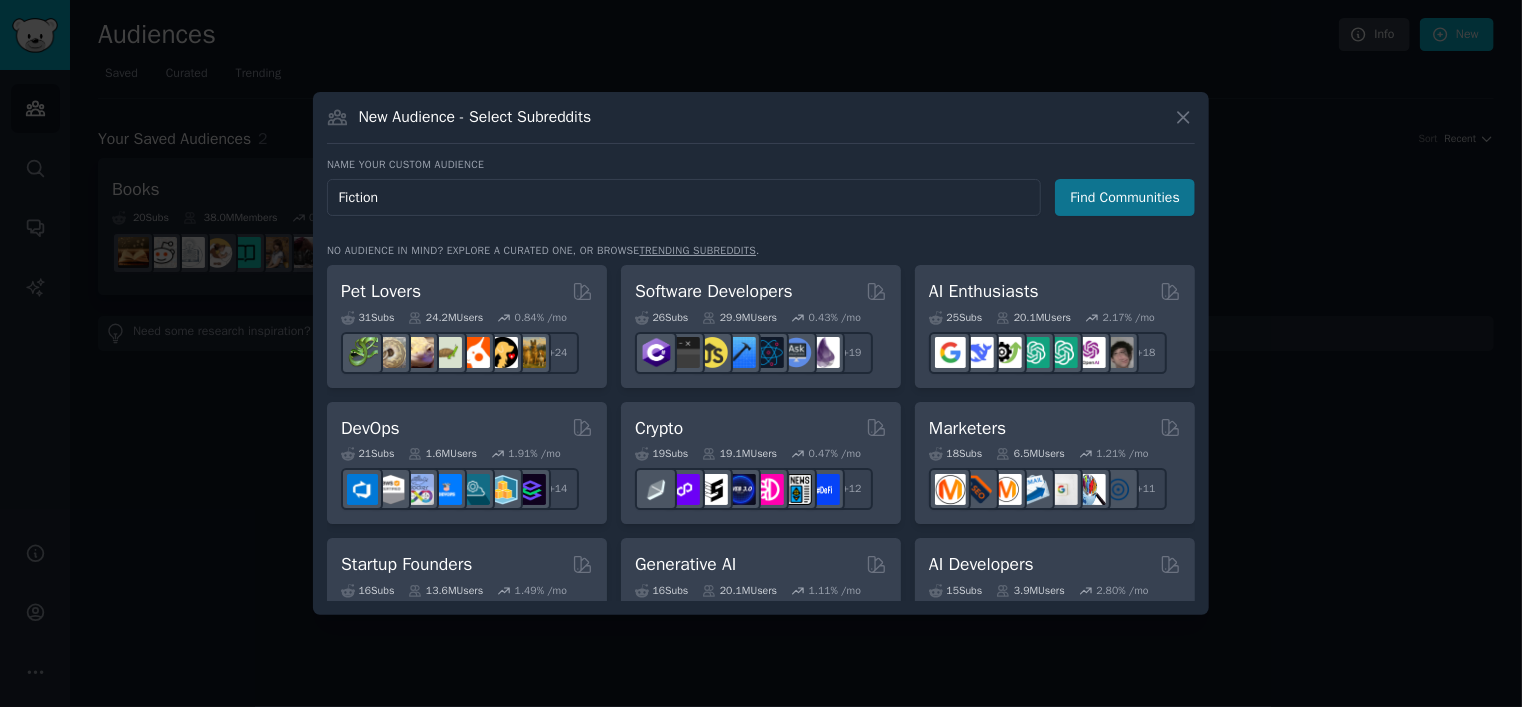 type on "Fiction" 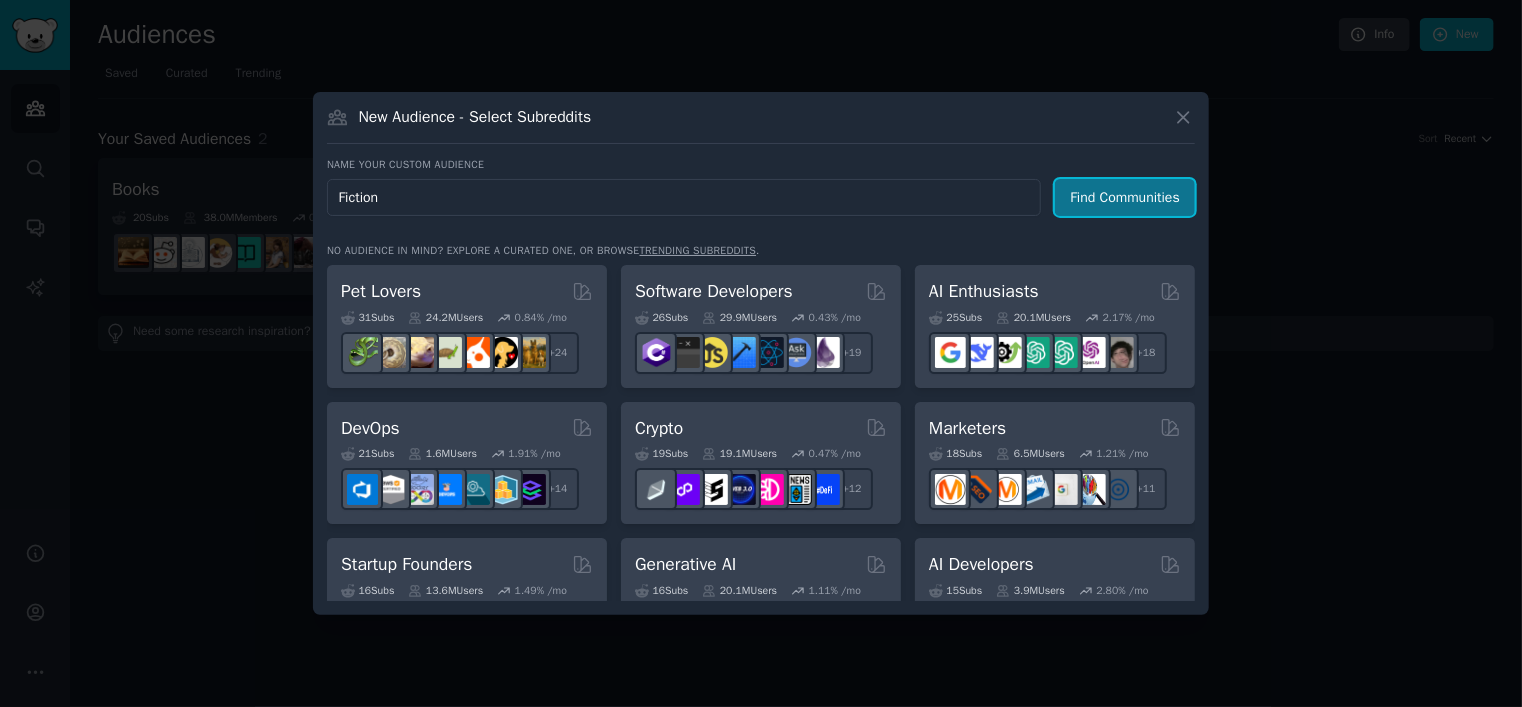 click on "Find Communities" at bounding box center (1125, 197) 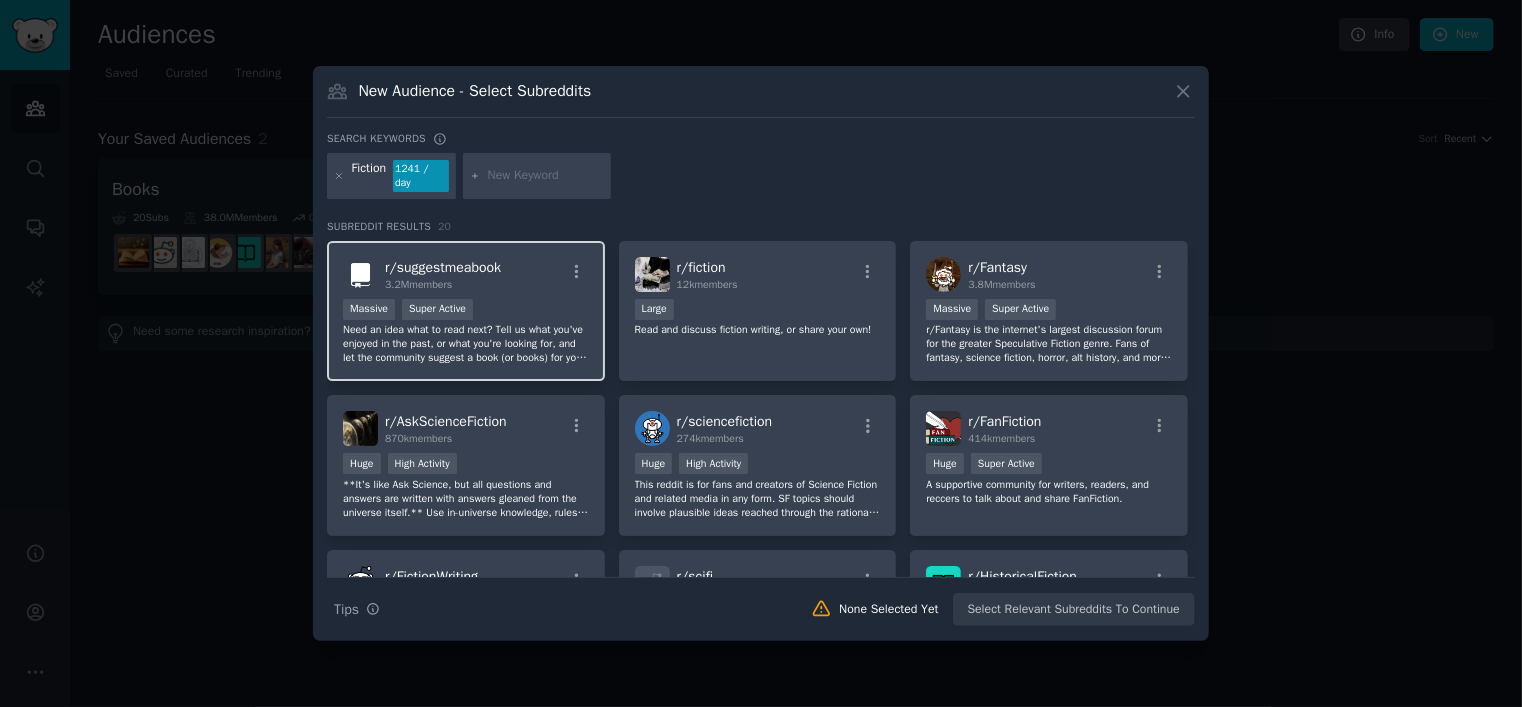 click on "3.2M  members" at bounding box center (443, 285) 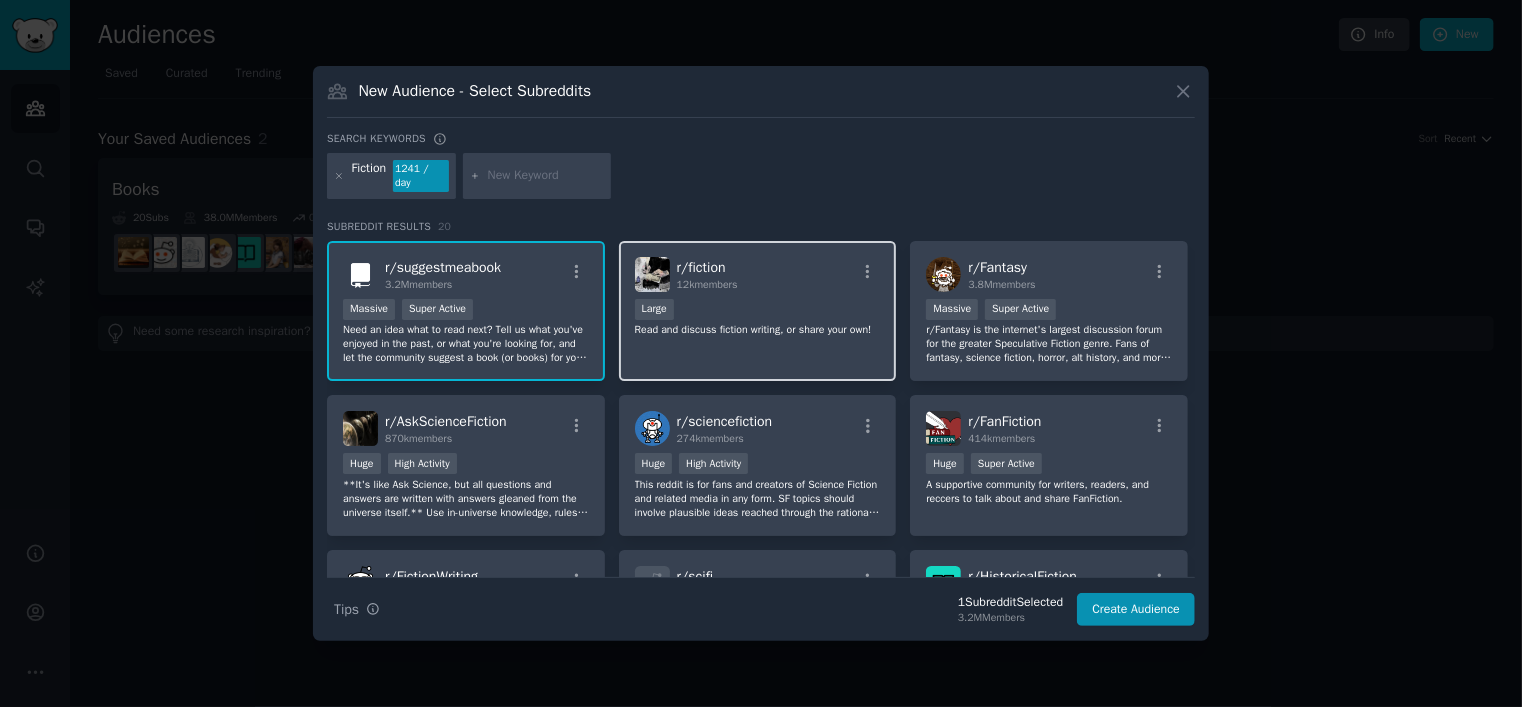 drag, startPoint x: 771, startPoint y: 281, endPoint x: 853, endPoint y: 289, distance: 82.38932 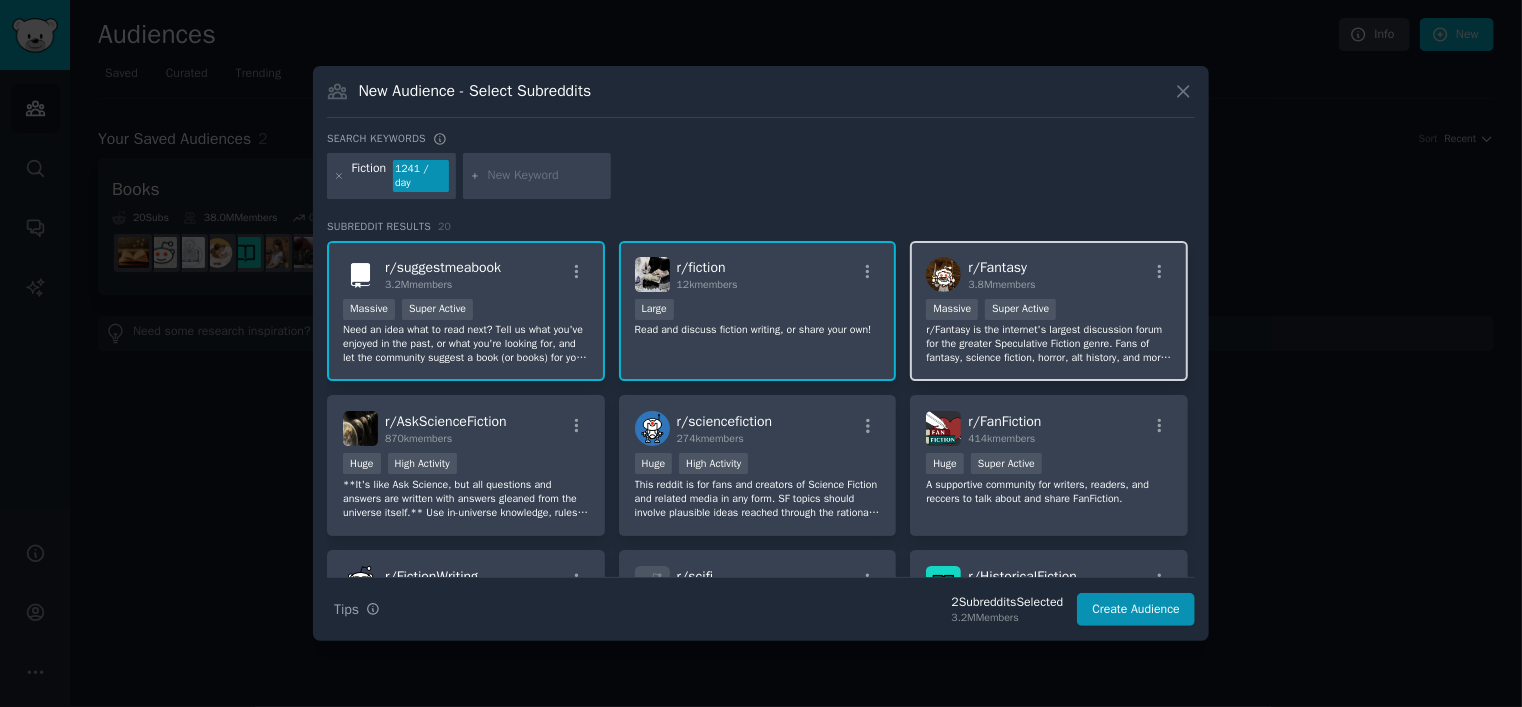 click on "r/ Fantasy 3.8M members >= 95th percentile for submissions / day Massive Super Active r/Fantasy is the internet's largest discussion forum for the greater Speculative Fiction genre. Fans of fantasy, science fiction, horror, alt history, and more can all find a home with us. We welcome respectful dialogue related to speculative fiction in literature, games, film, and the wider world. We ask all users help us create a welcoming environment by reporting posts/comments that do not follow the subreddit rules." at bounding box center [1049, 311] 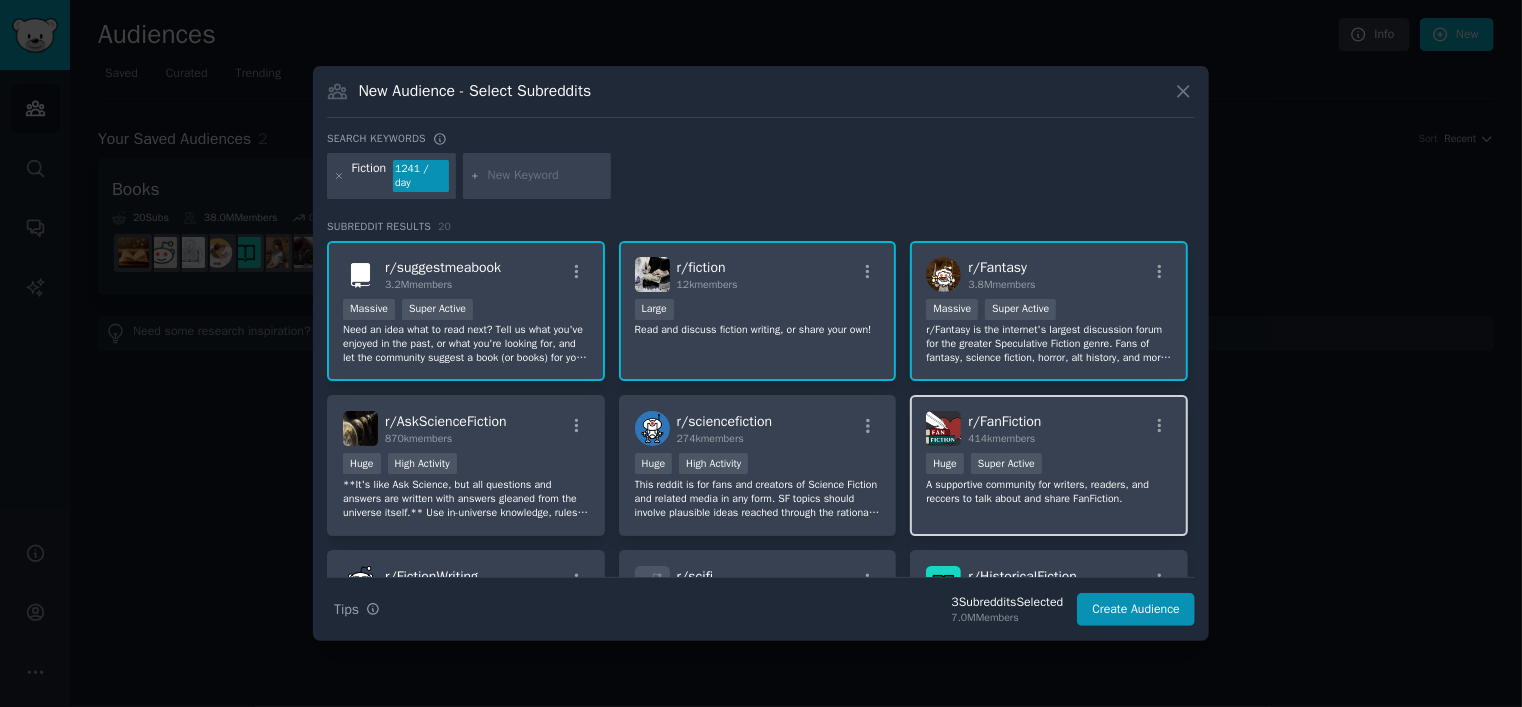 click on "Huge Super Active" at bounding box center [1049, 465] 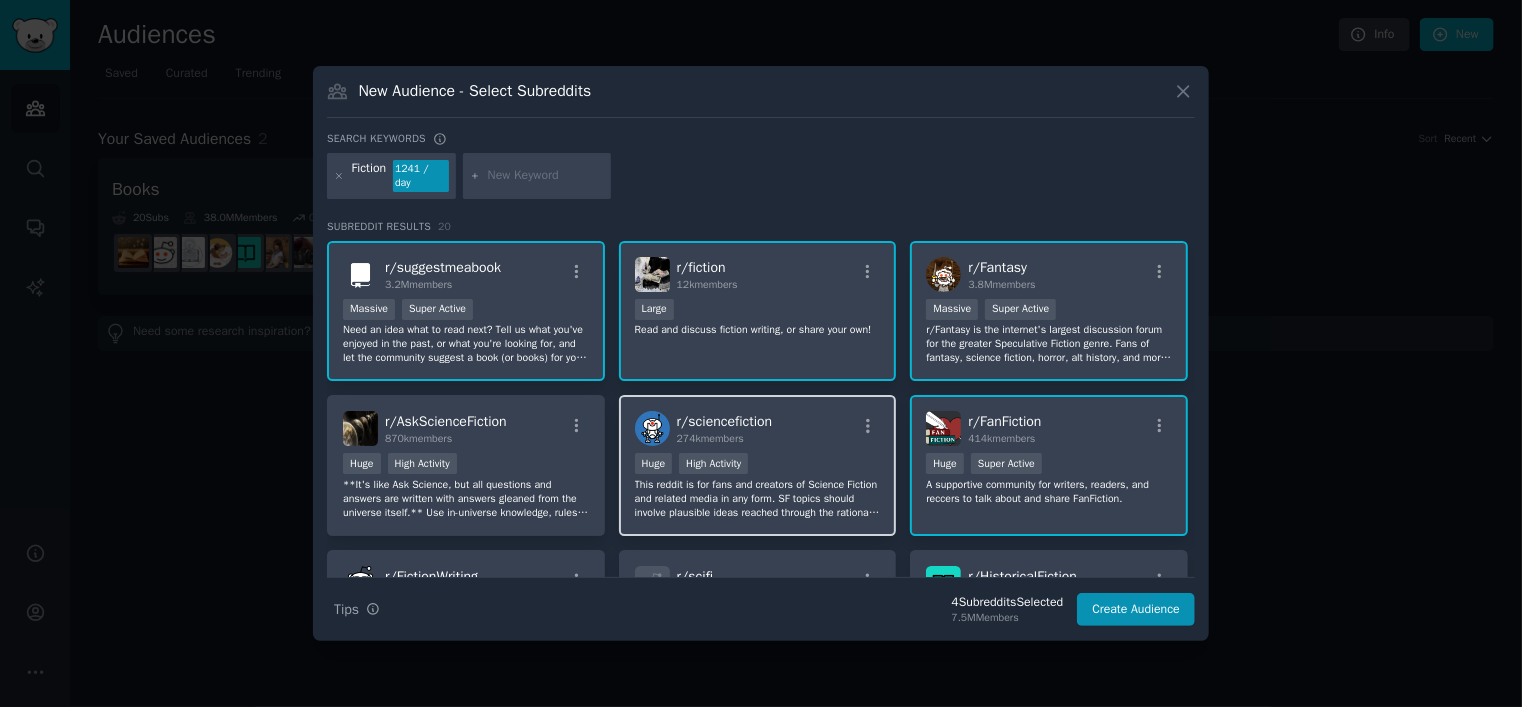 drag, startPoint x: 820, startPoint y: 448, endPoint x: 655, endPoint y: 447, distance: 165.00304 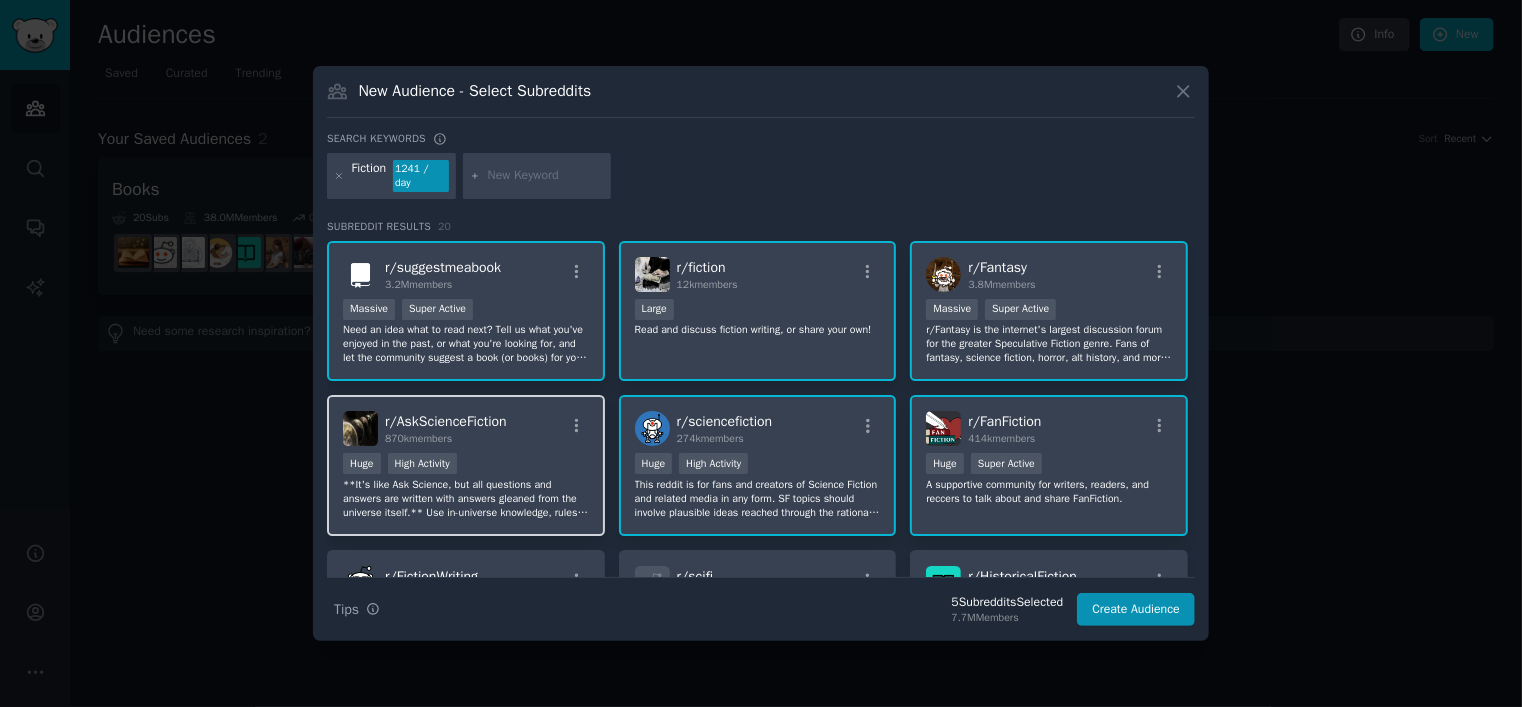 click on "Huge High Activity" at bounding box center [466, 465] 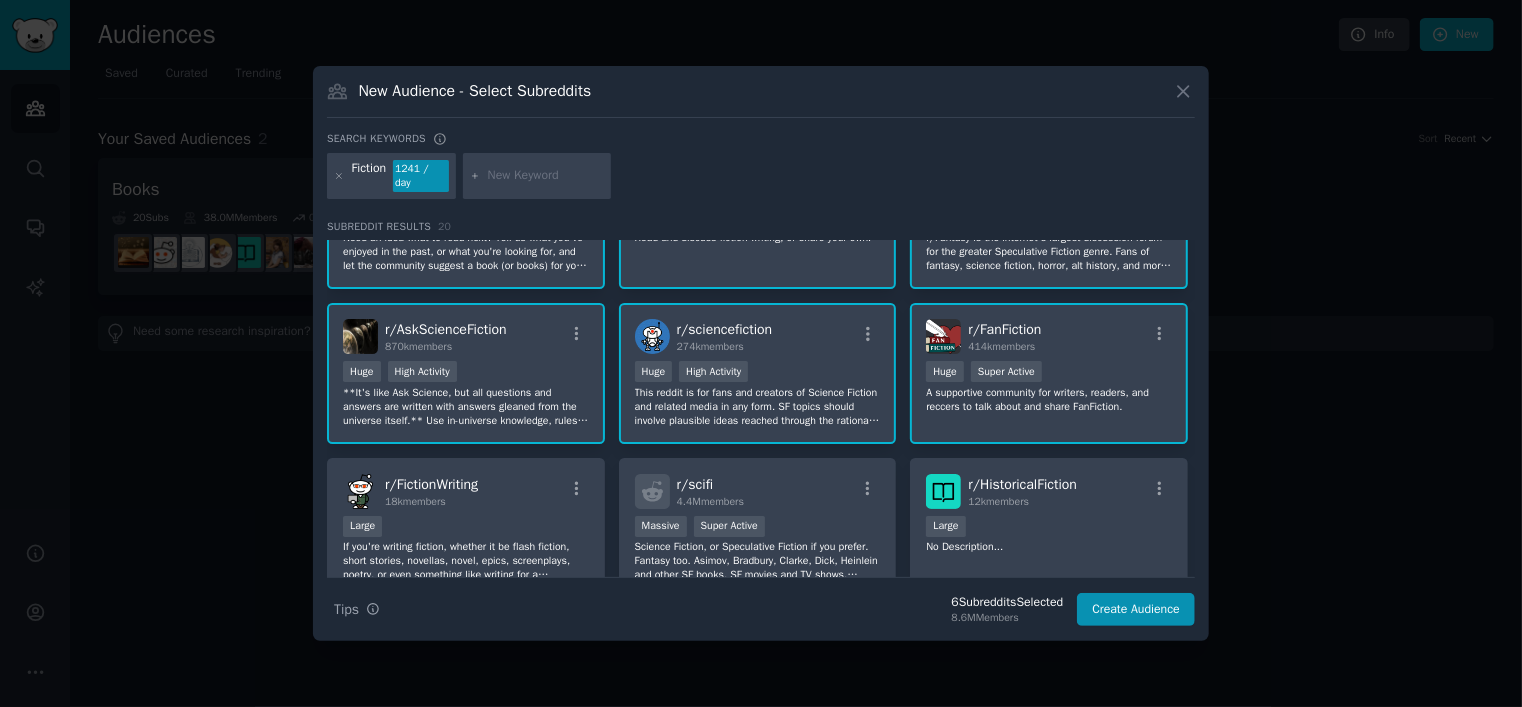 scroll, scrollTop: 133, scrollLeft: 0, axis: vertical 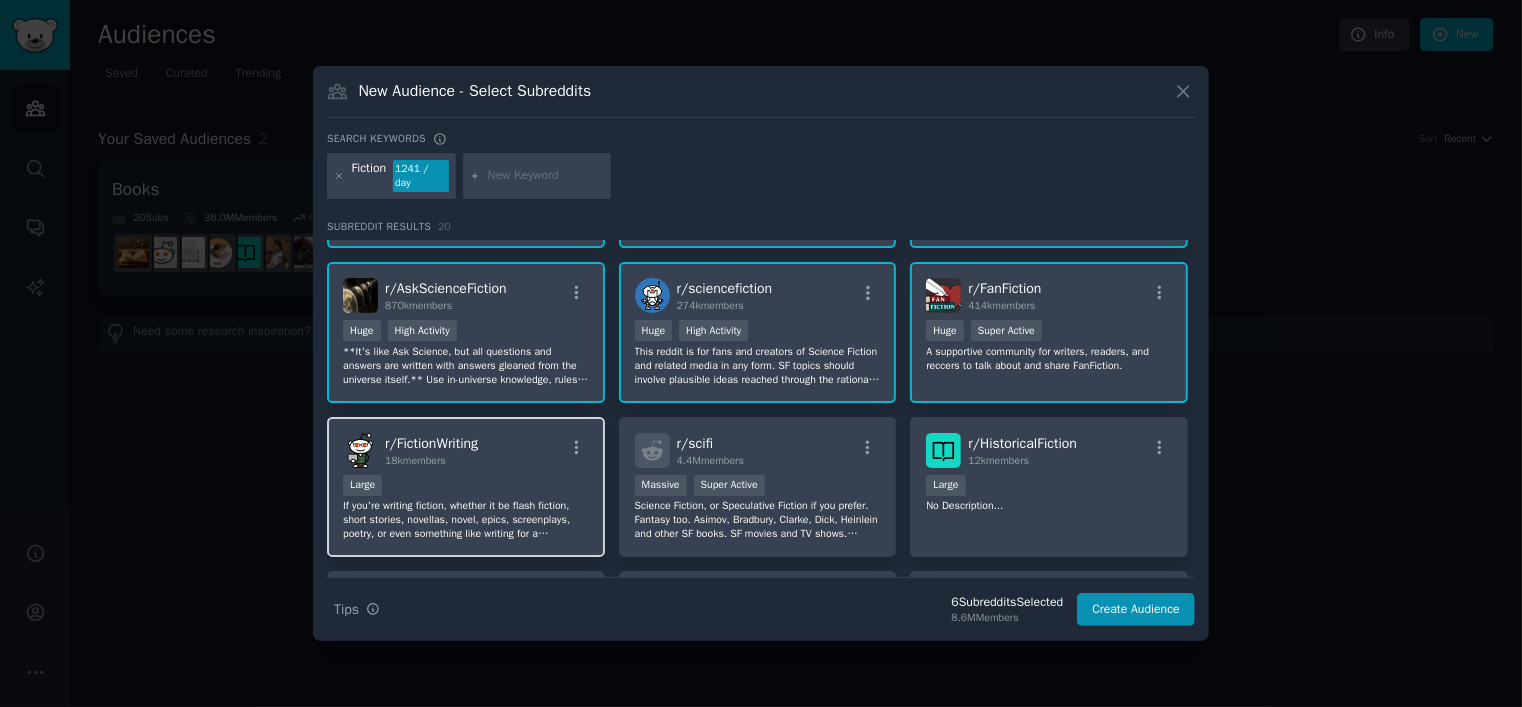 drag, startPoint x: 516, startPoint y: 465, endPoint x: 588, endPoint y: 451, distance: 73.34848 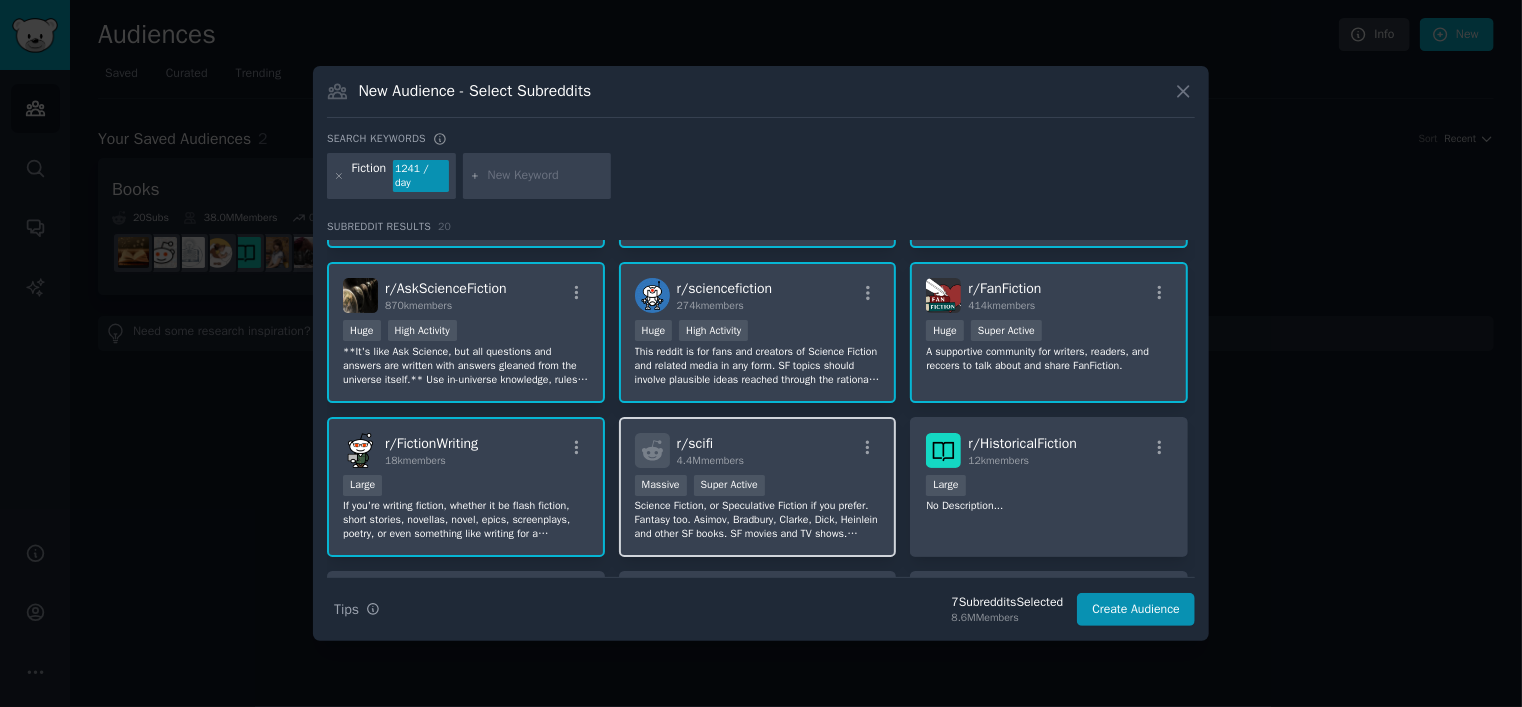 click on "r/ scifi 4.4M members" at bounding box center (758, 450) 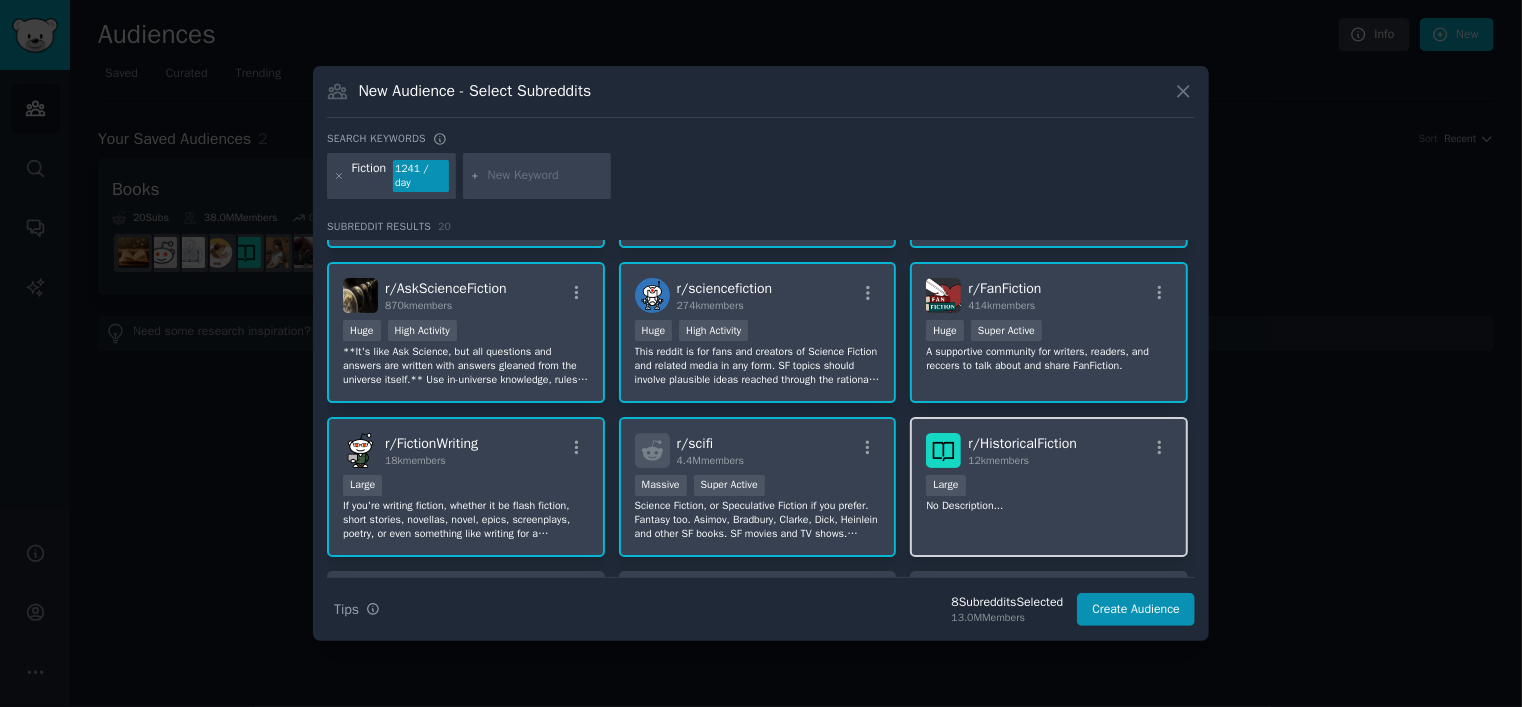click on "r/ HistoricalFiction 12k members Large No Description..." at bounding box center [1049, 487] 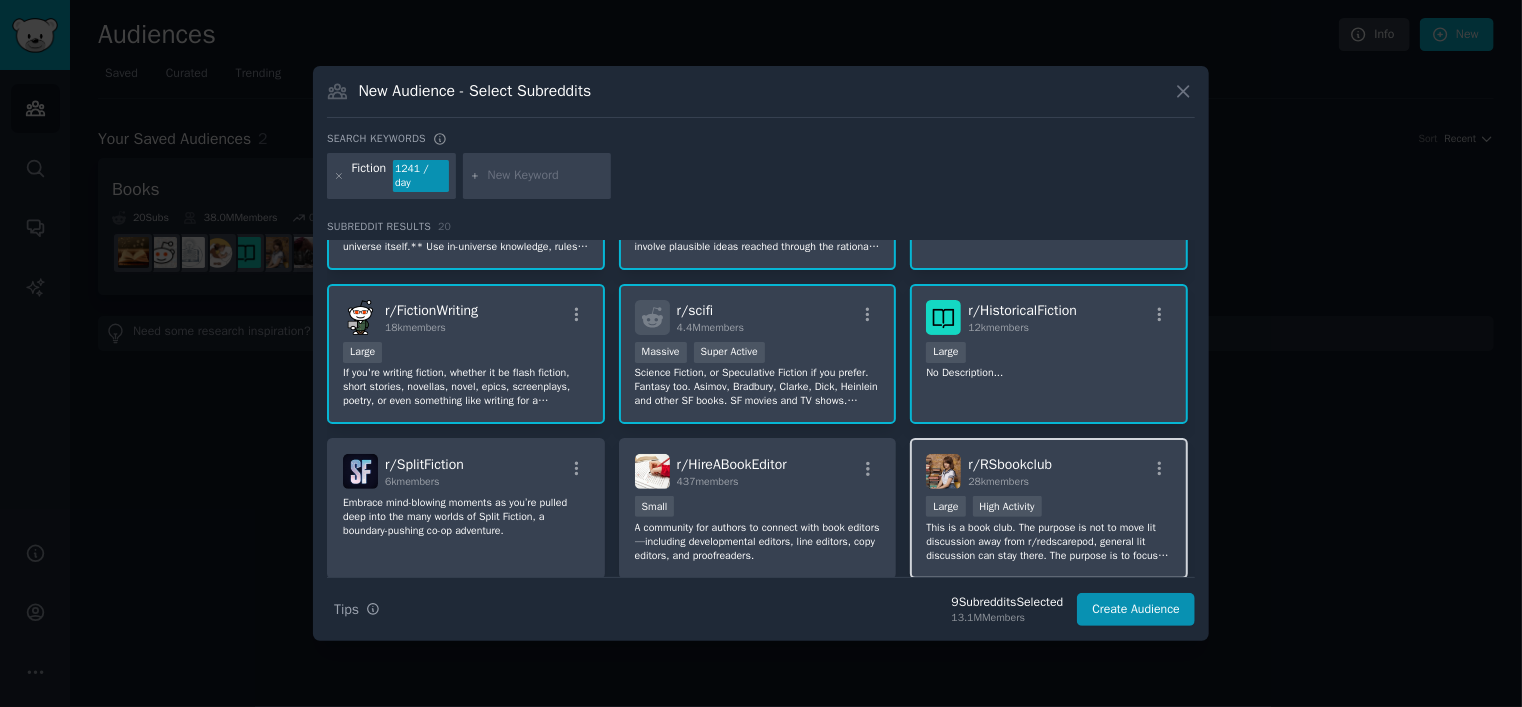 scroll, scrollTop: 333, scrollLeft: 0, axis: vertical 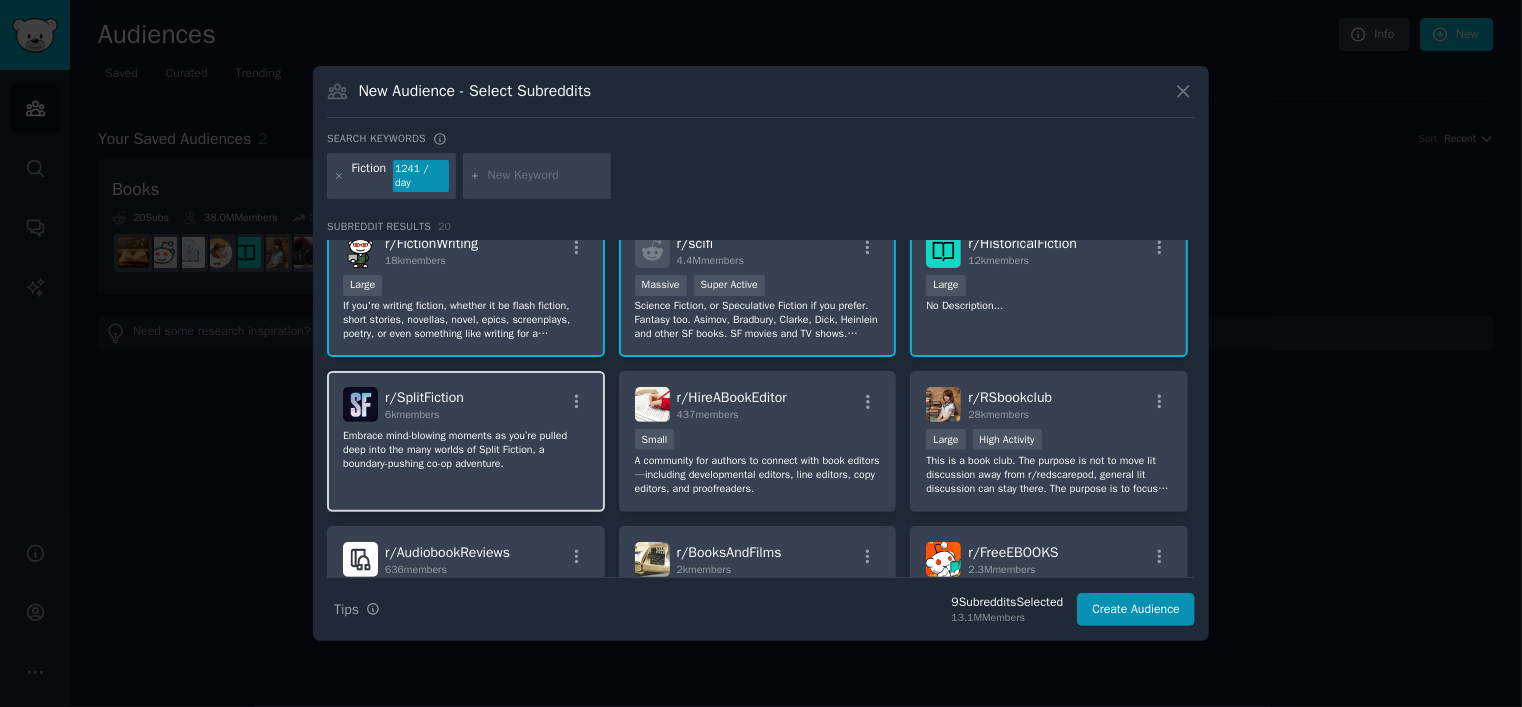 click on "r/ SplitFiction 6k members" at bounding box center [466, 404] 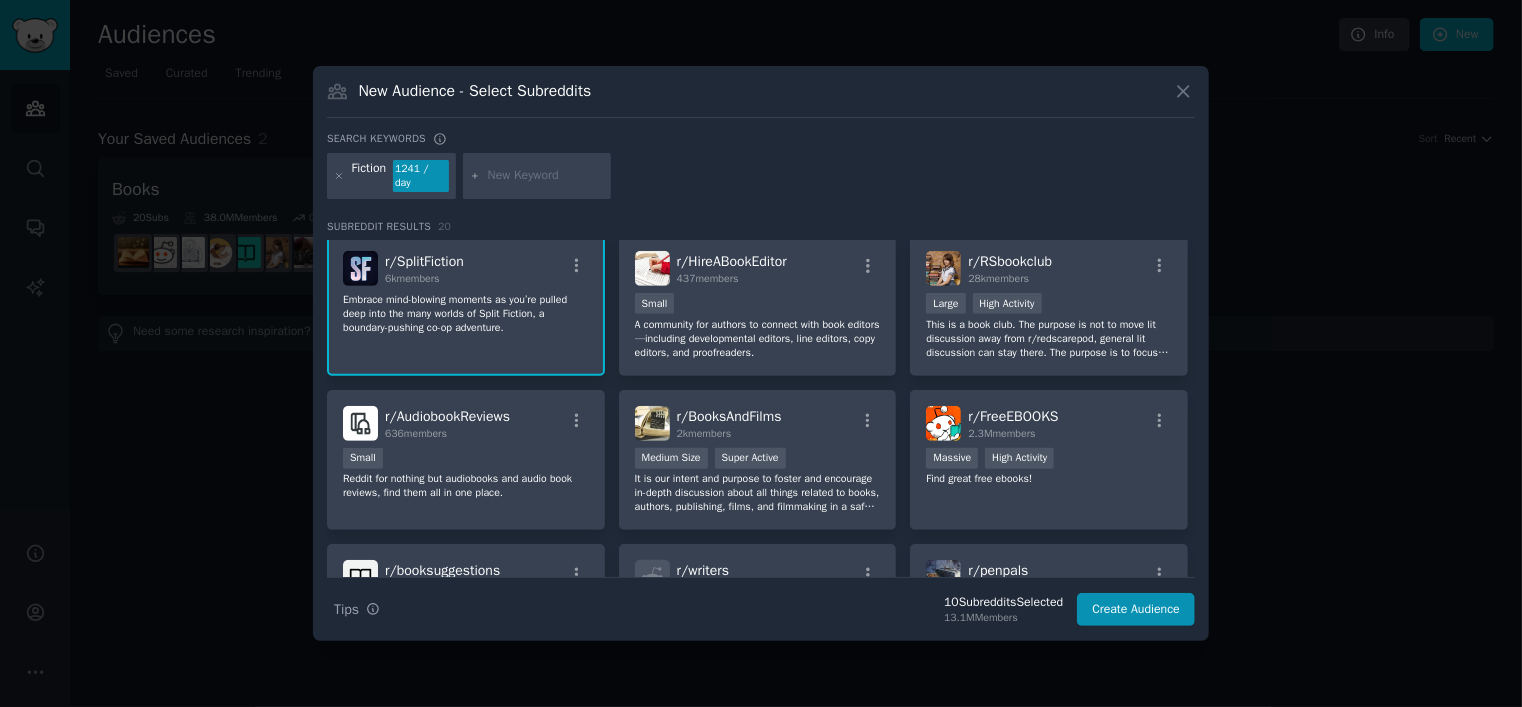 scroll, scrollTop: 533, scrollLeft: 0, axis: vertical 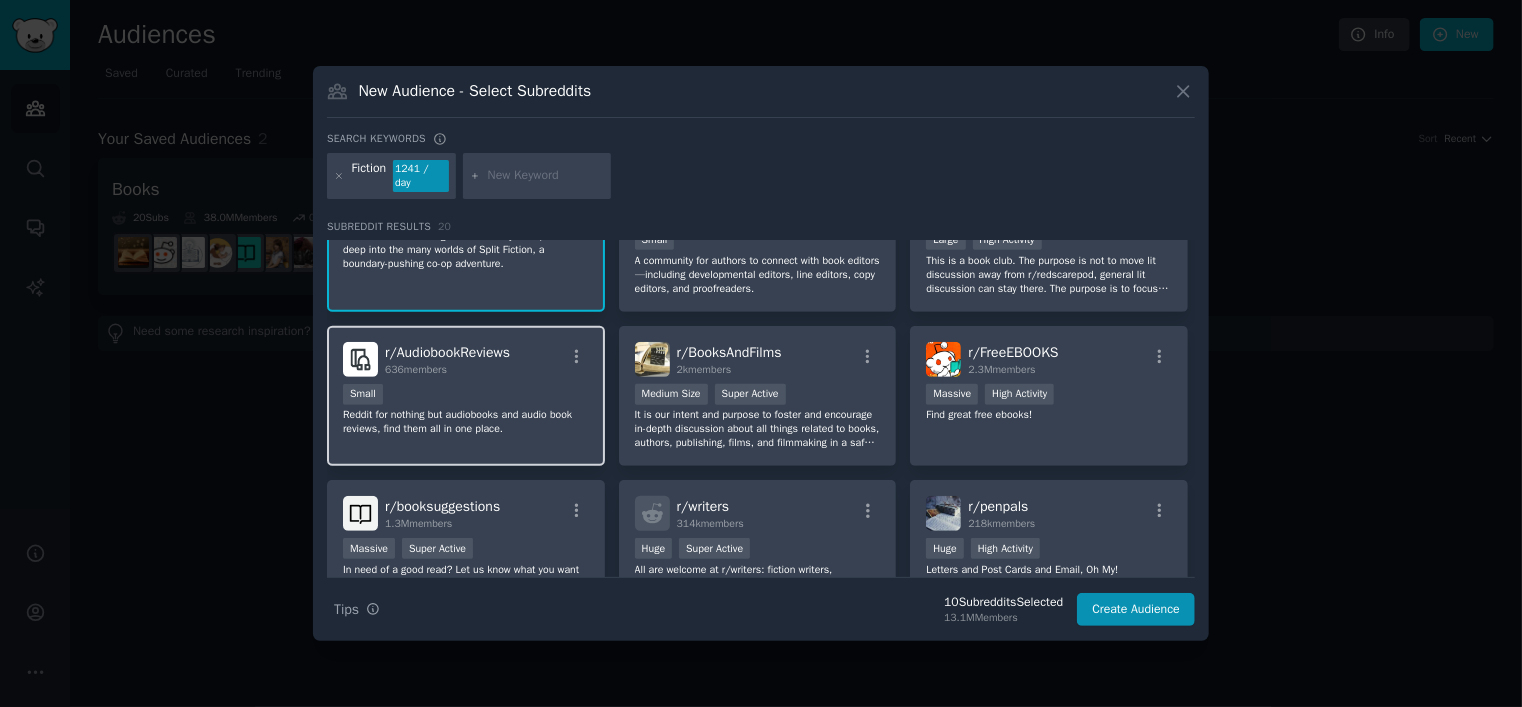 click on "r/ AudiobookReviews 636 members Small Reddit for nothing but audiobooks and audio book reviews, find them all in one place." at bounding box center [466, 396] 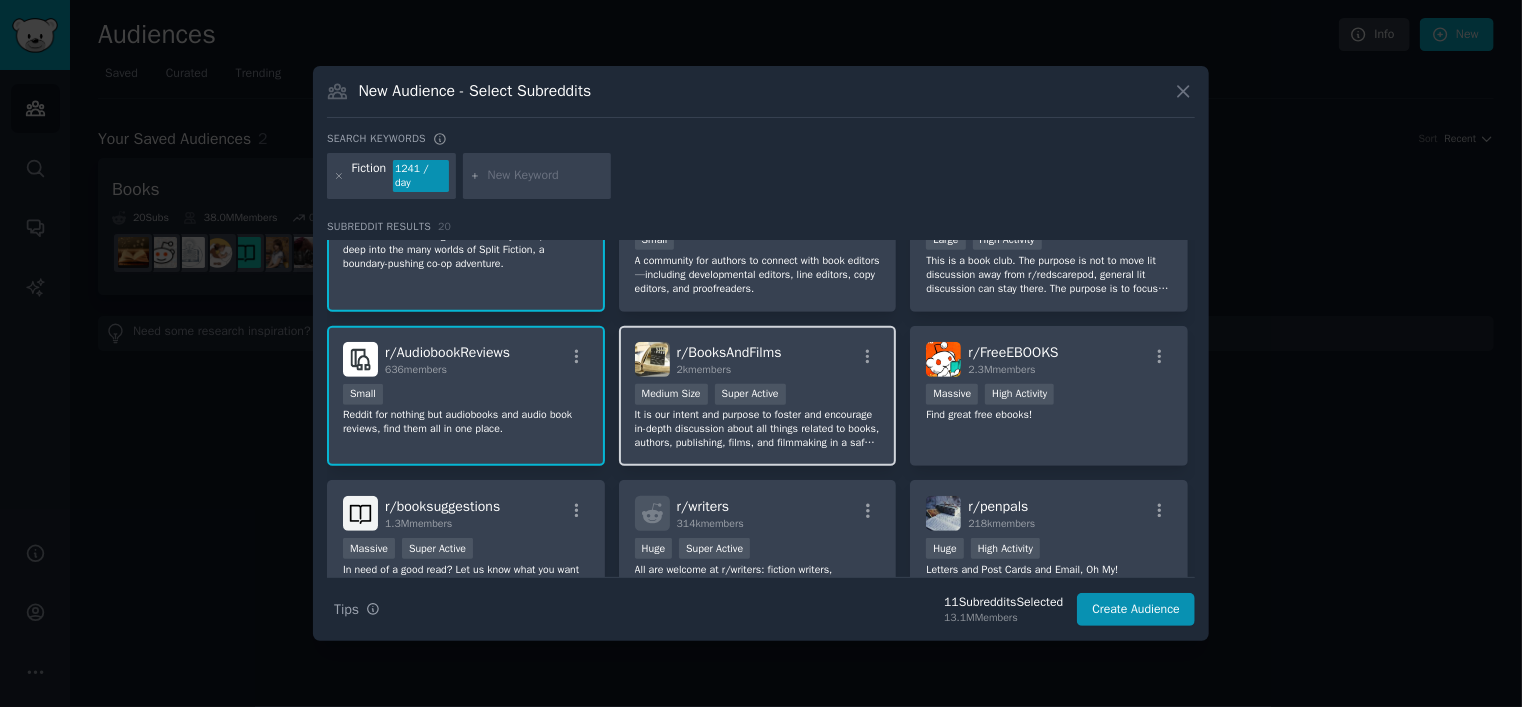 click on "r/ BooksAndFilms 2k members >= 95th percentile for submissions / day Medium Size Super Active It is our intent and purpose to foster and encourage in-depth discussion about all things related to books, authors, publishing, films, and filmmaking in a safe, supportive environment." at bounding box center (758, 396) 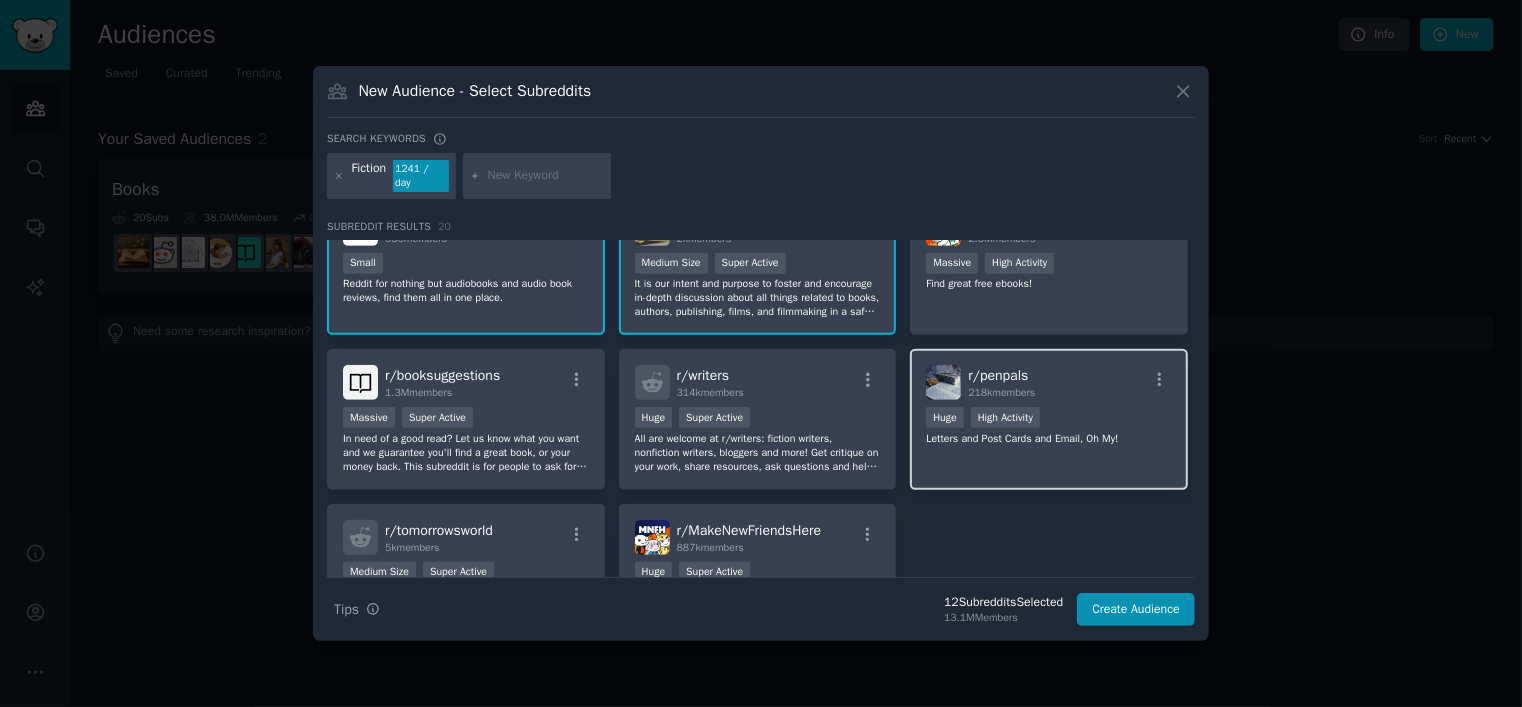 scroll, scrollTop: 666, scrollLeft: 0, axis: vertical 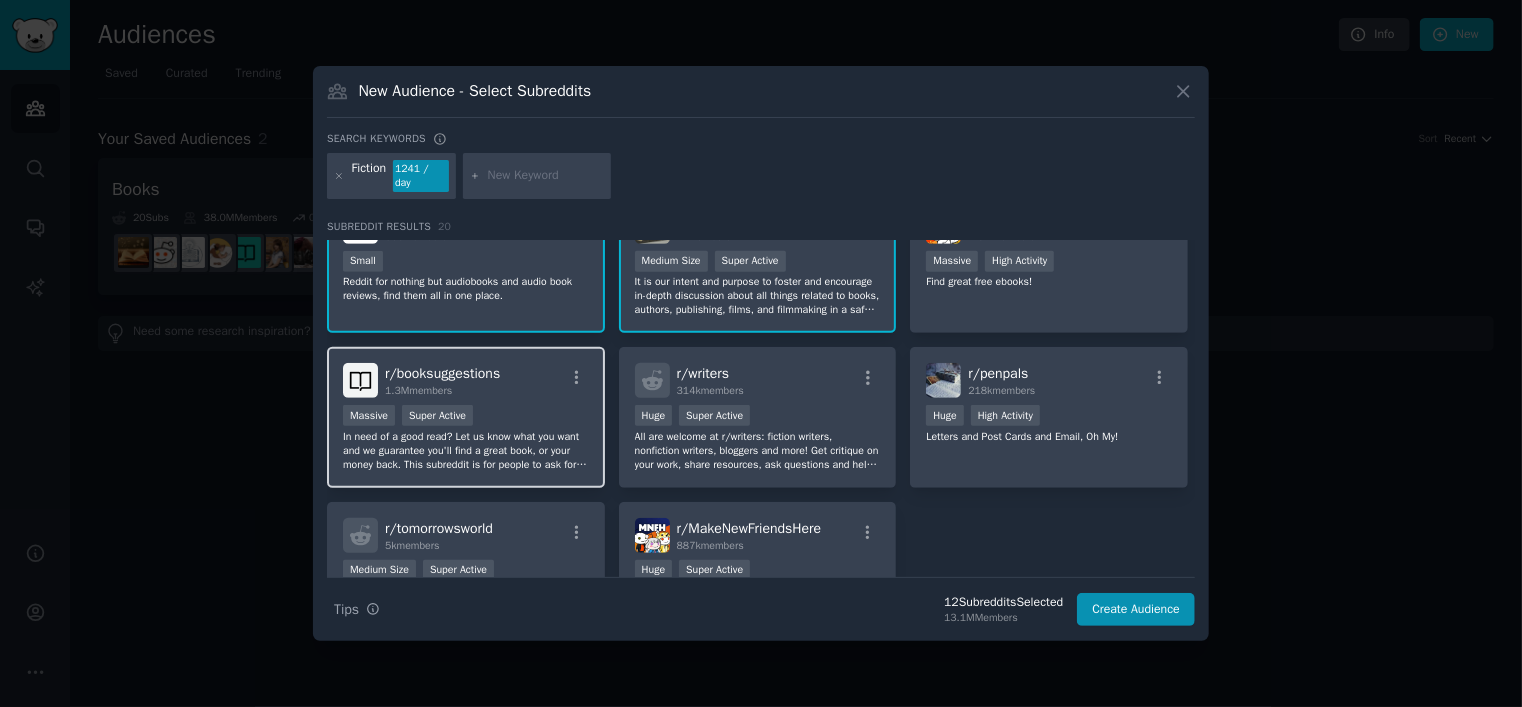 click on "r/ booksuggestions 1.3M members" at bounding box center (466, 380) 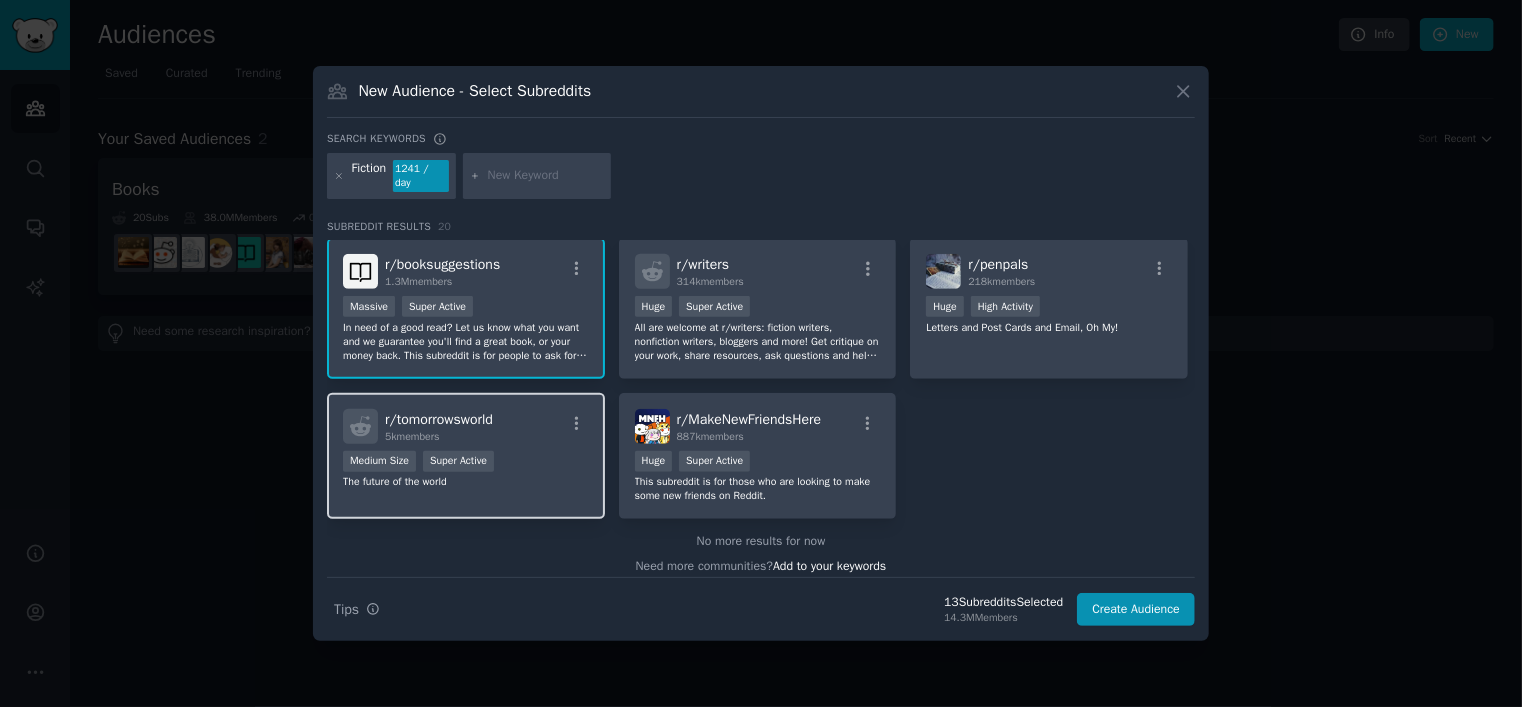 scroll, scrollTop: 781, scrollLeft: 0, axis: vertical 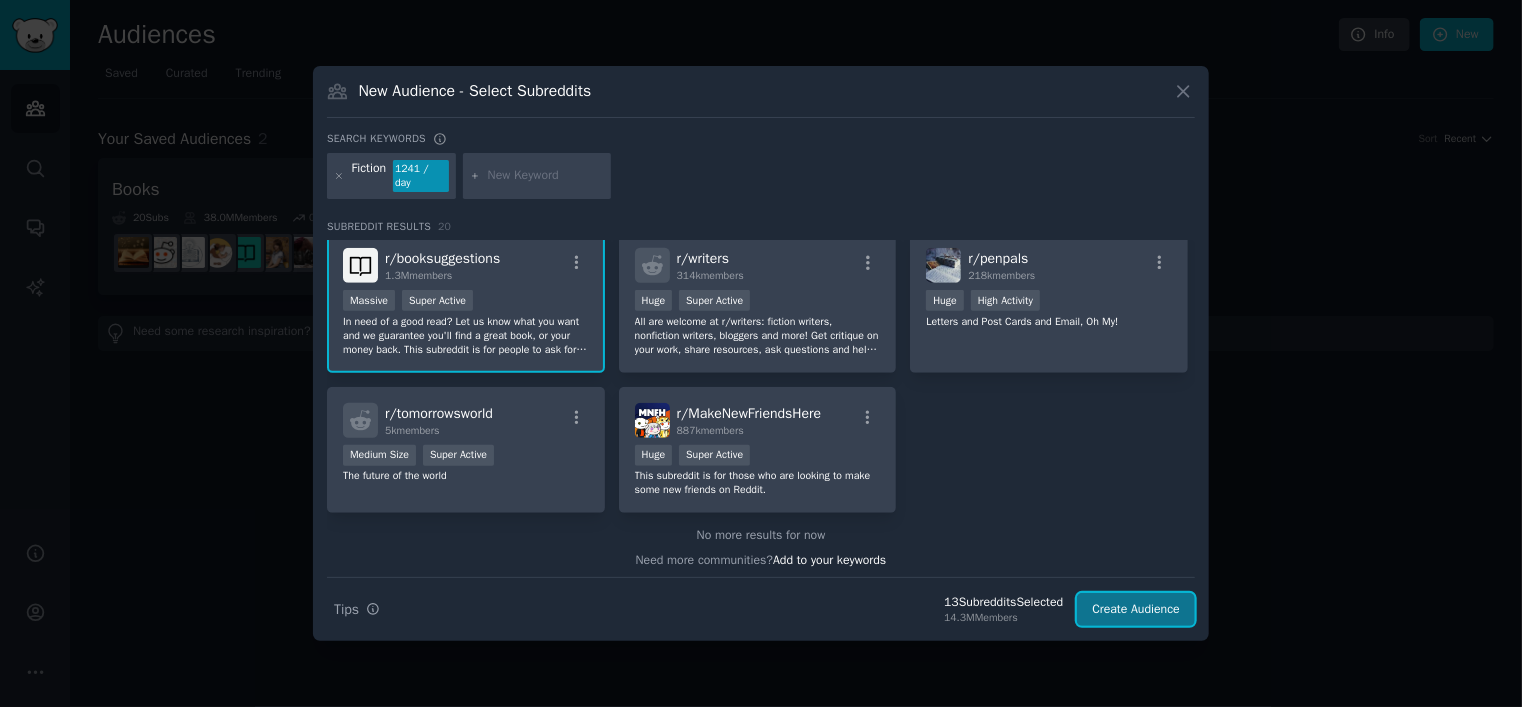 click on "Create Audience" at bounding box center [1136, 610] 